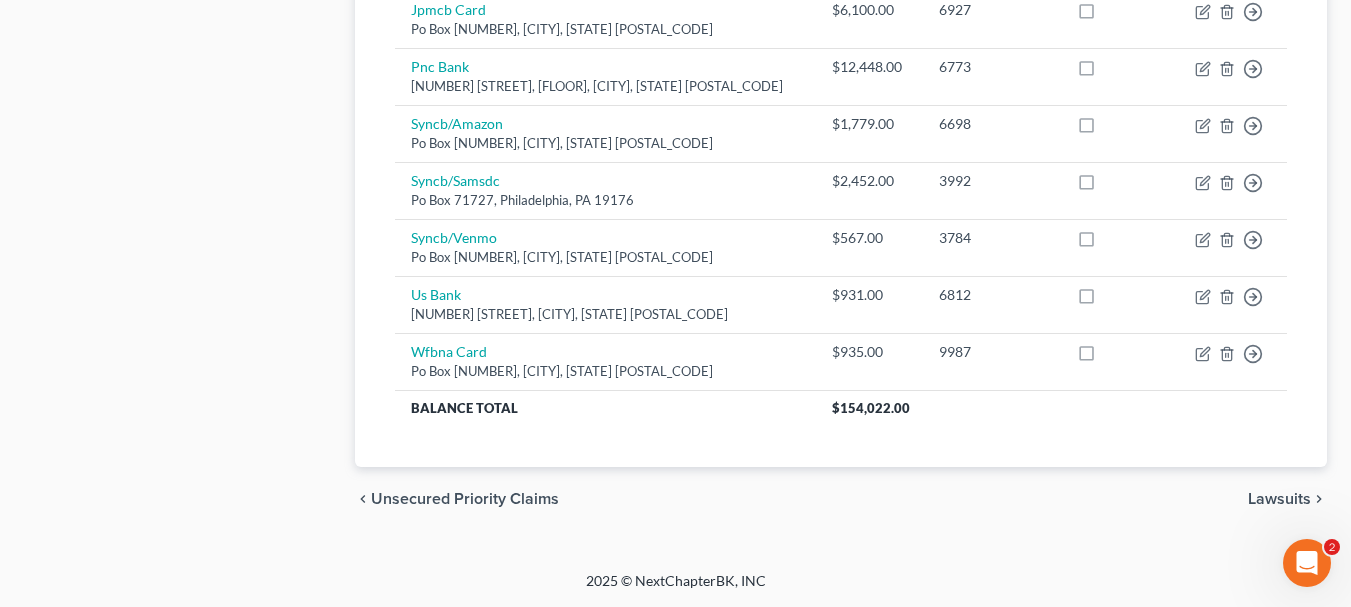 scroll, scrollTop: 0, scrollLeft: 0, axis: both 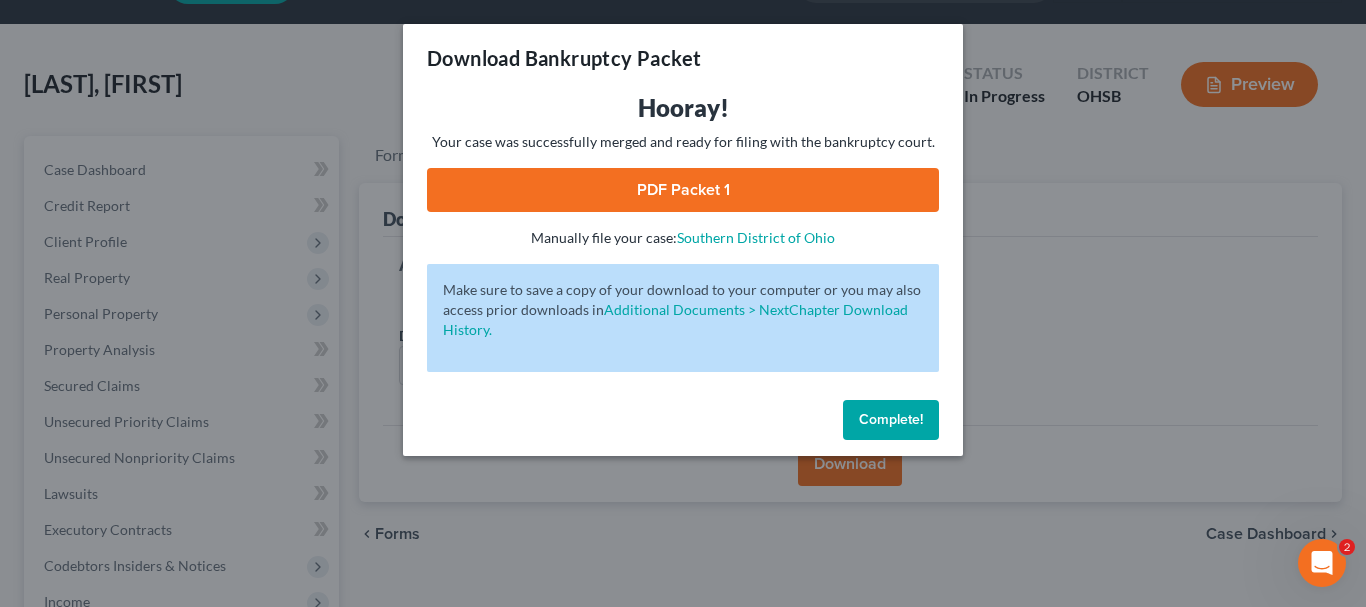 click on "Complete!" at bounding box center [891, 419] 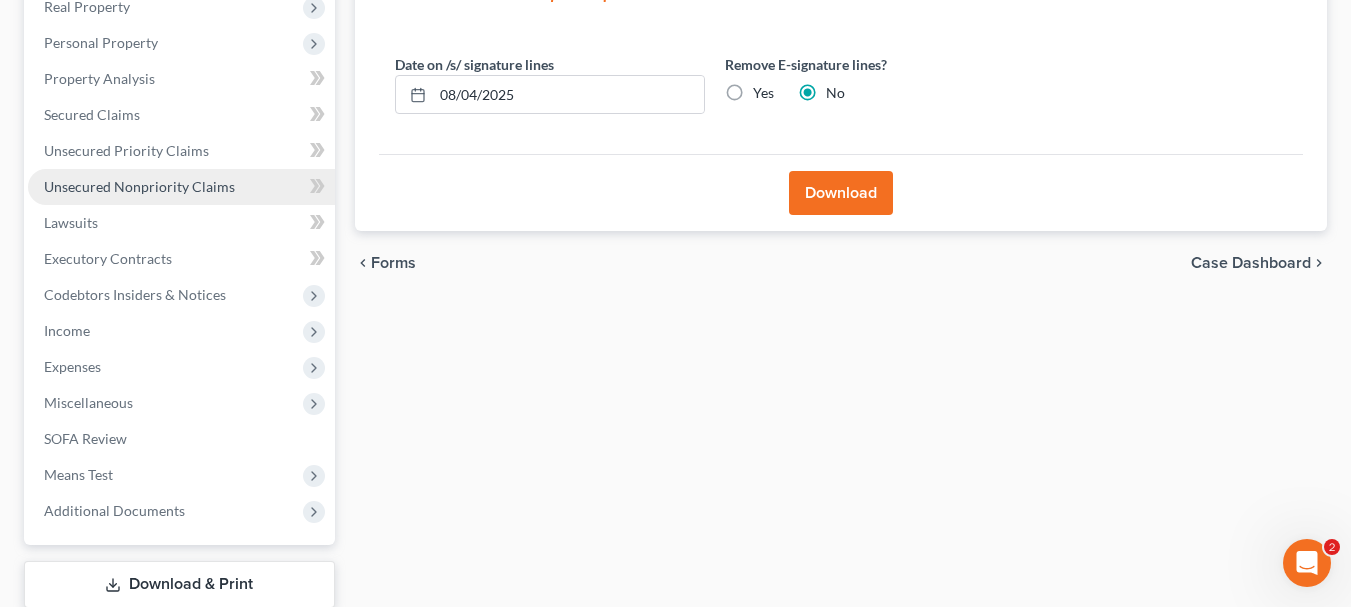 scroll, scrollTop: 356, scrollLeft: 0, axis: vertical 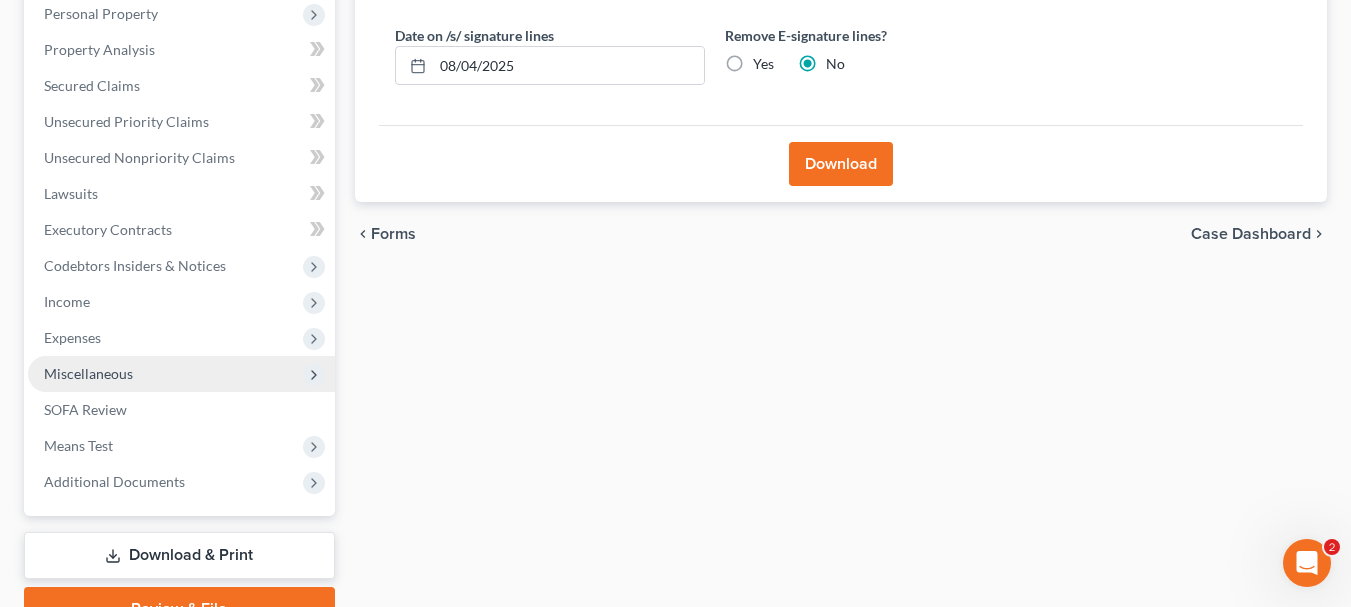 click on "Miscellaneous" at bounding box center (181, 374) 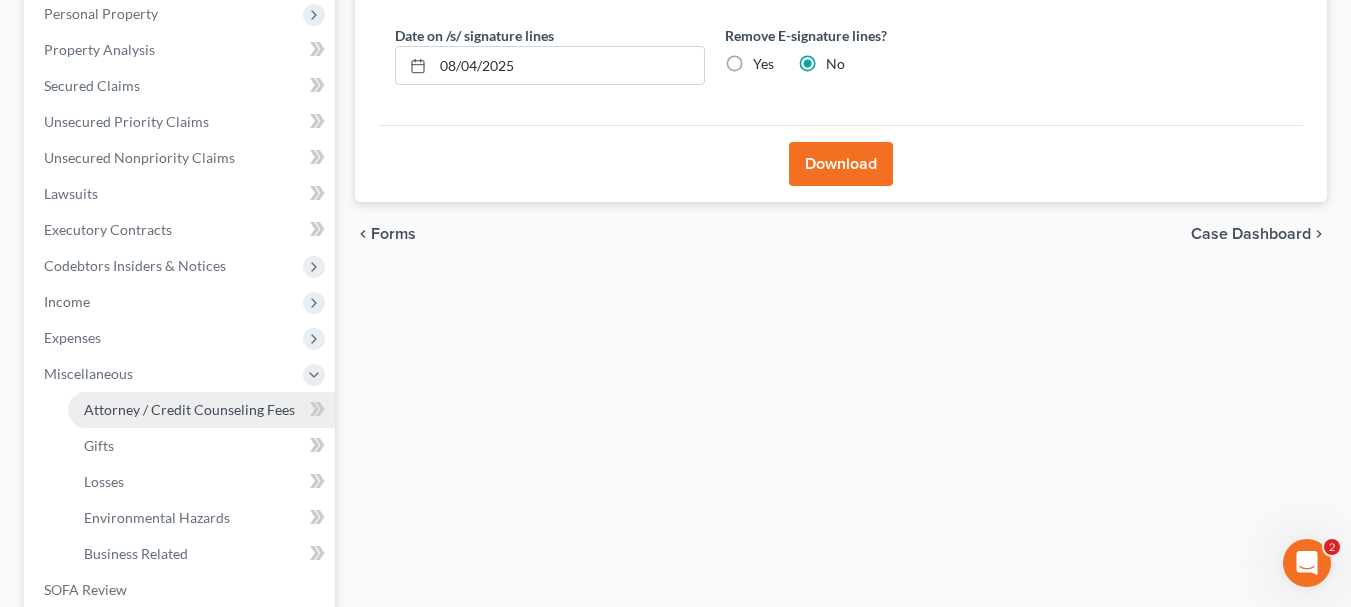 click on "Attorney / Credit Counseling Fees" at bounding box center (189, 409) 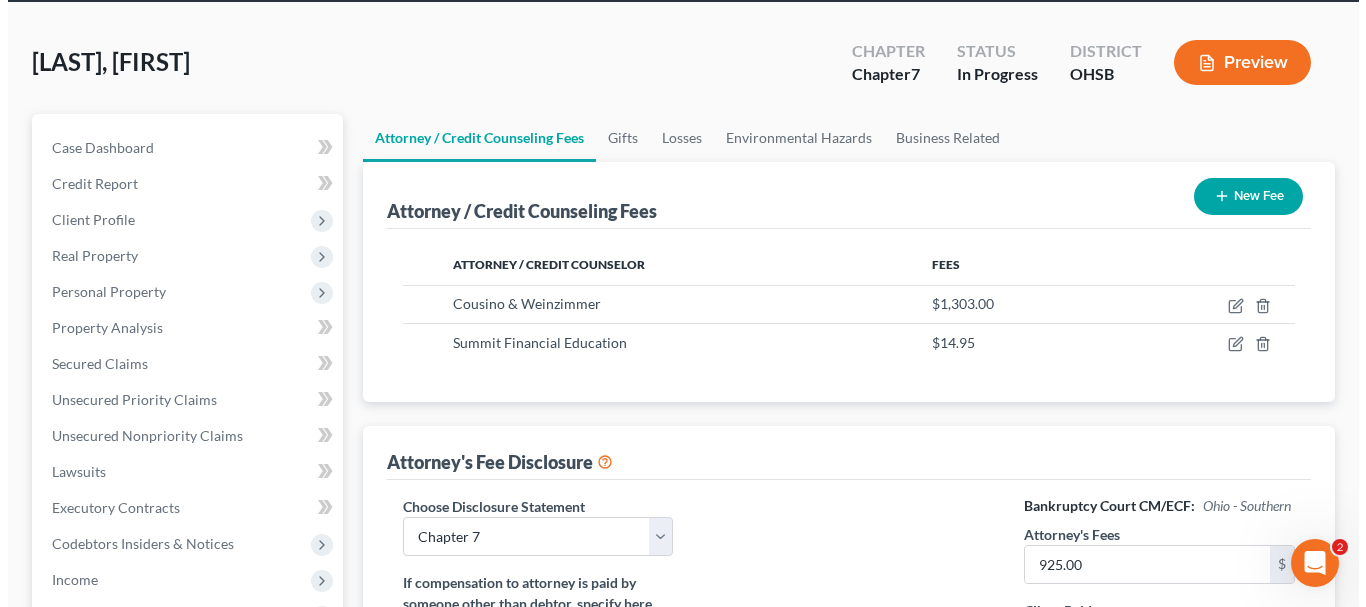 scroll, scrollTop: 100, scrollLeft: 0, axis: vertical 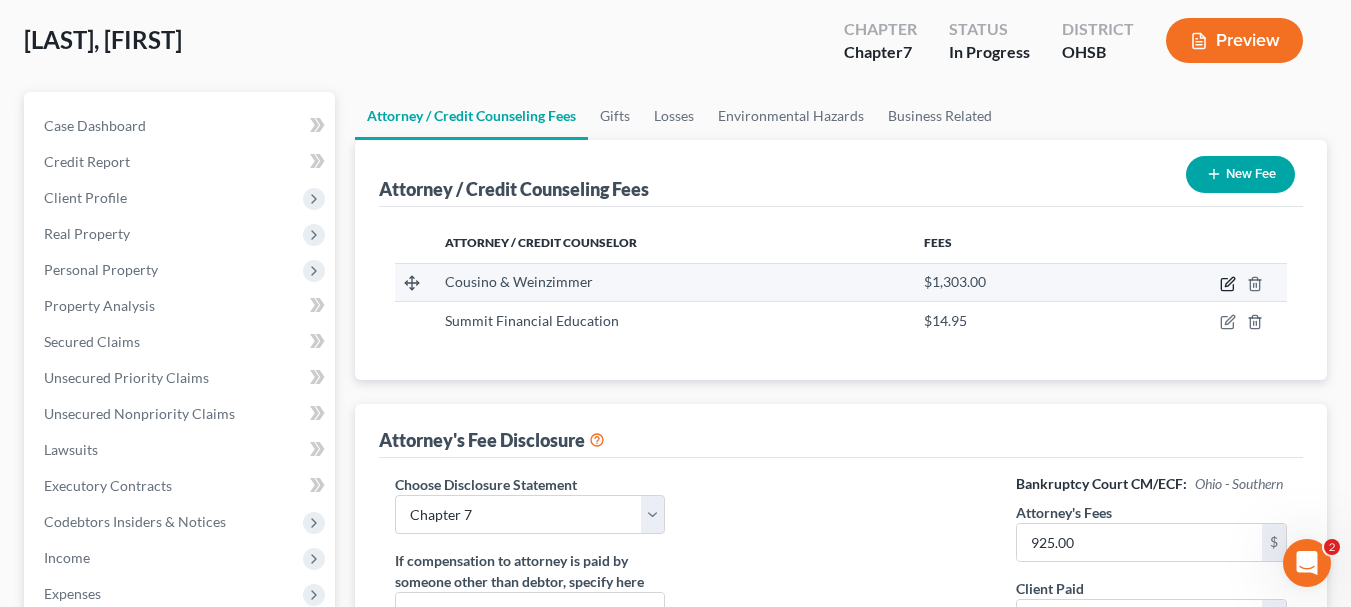 click 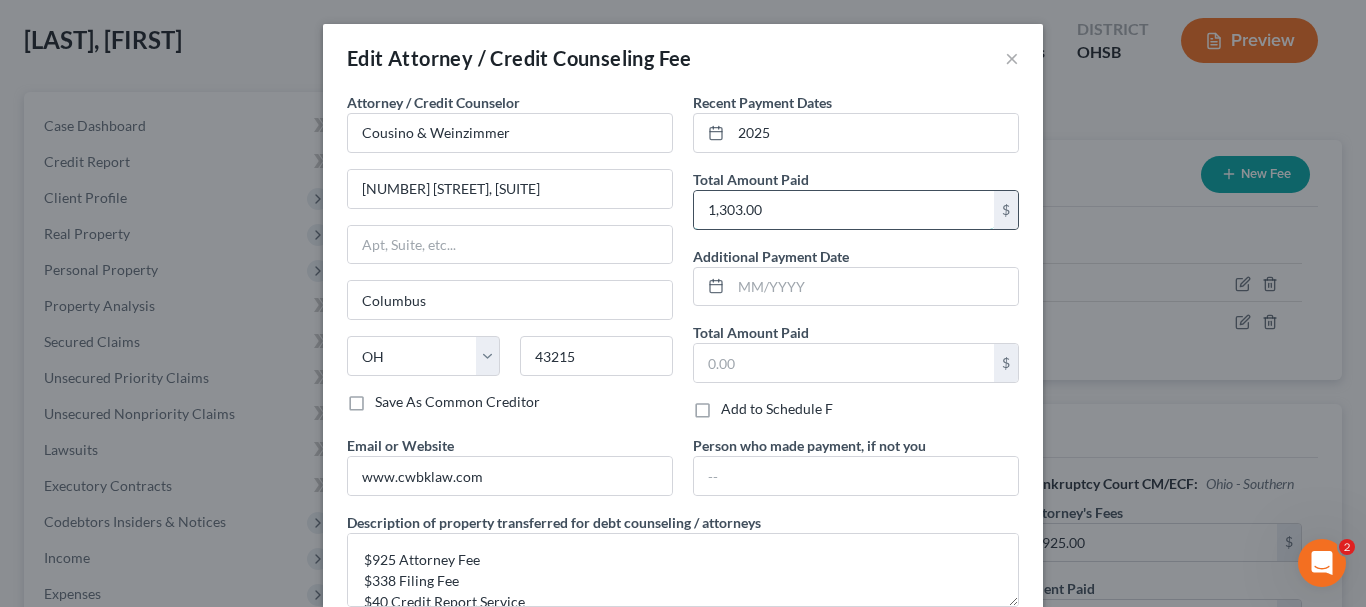 click on "1,303.00" at bounding box center (844, 210) 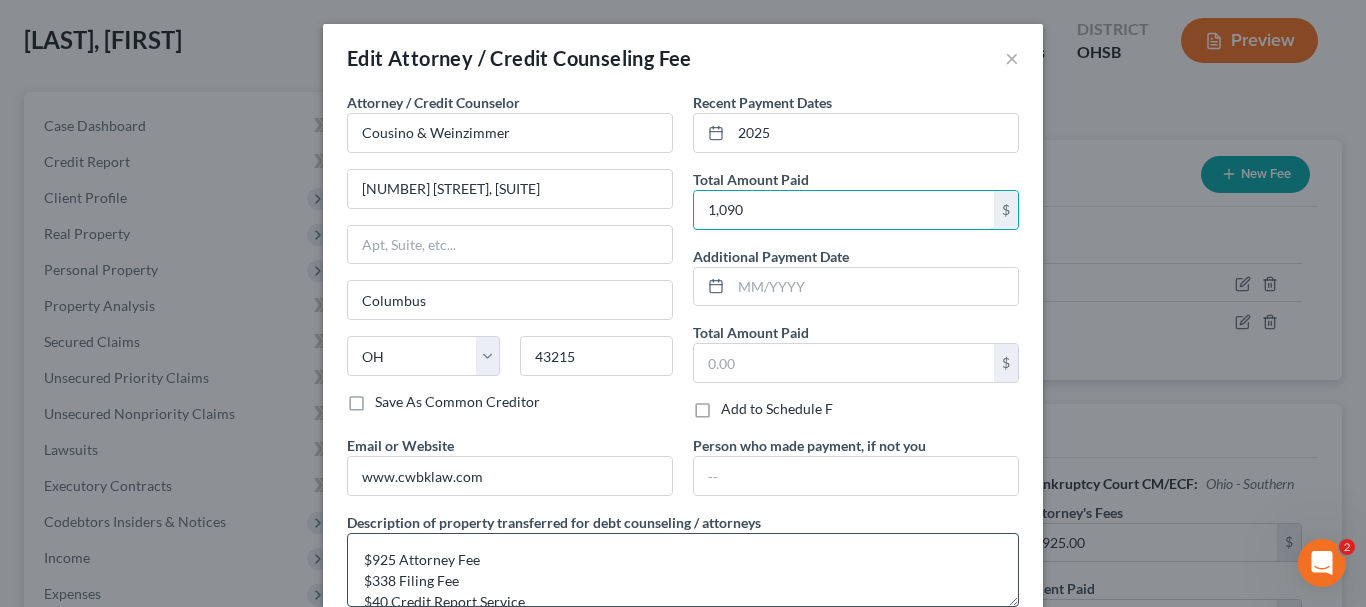 type on "1,090" 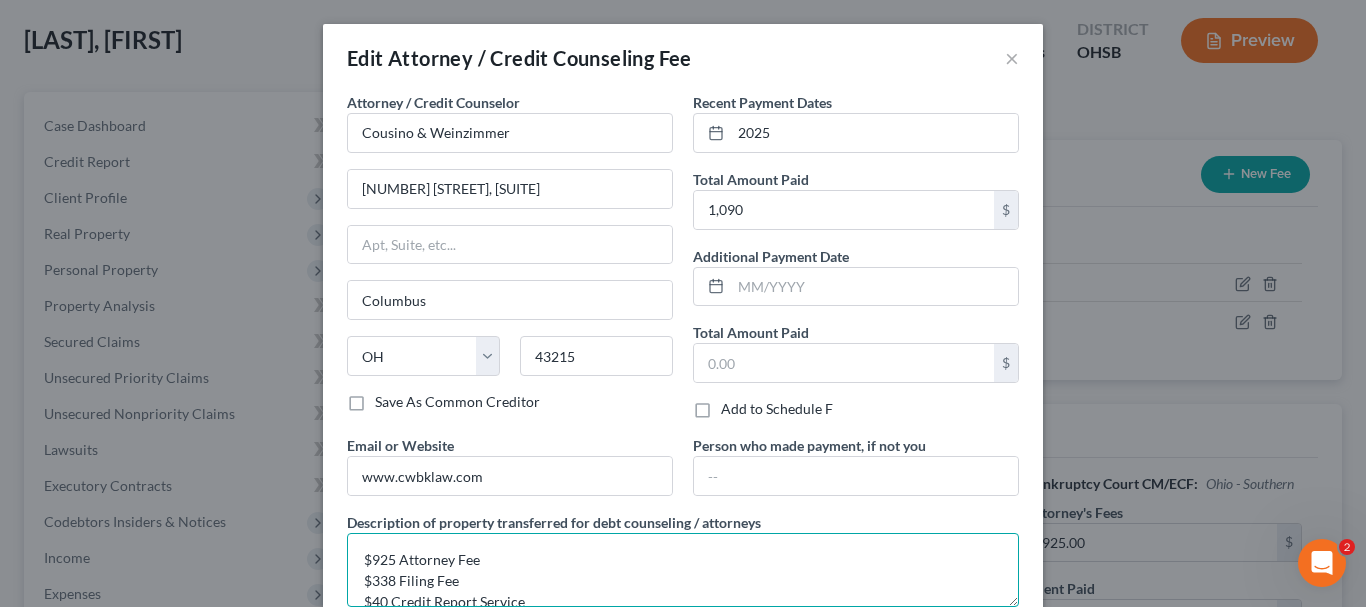 drag, startPoint x: 367, startPoint y: 563, endPoint x: 385, endPoint y: 561, distance: 18.110771 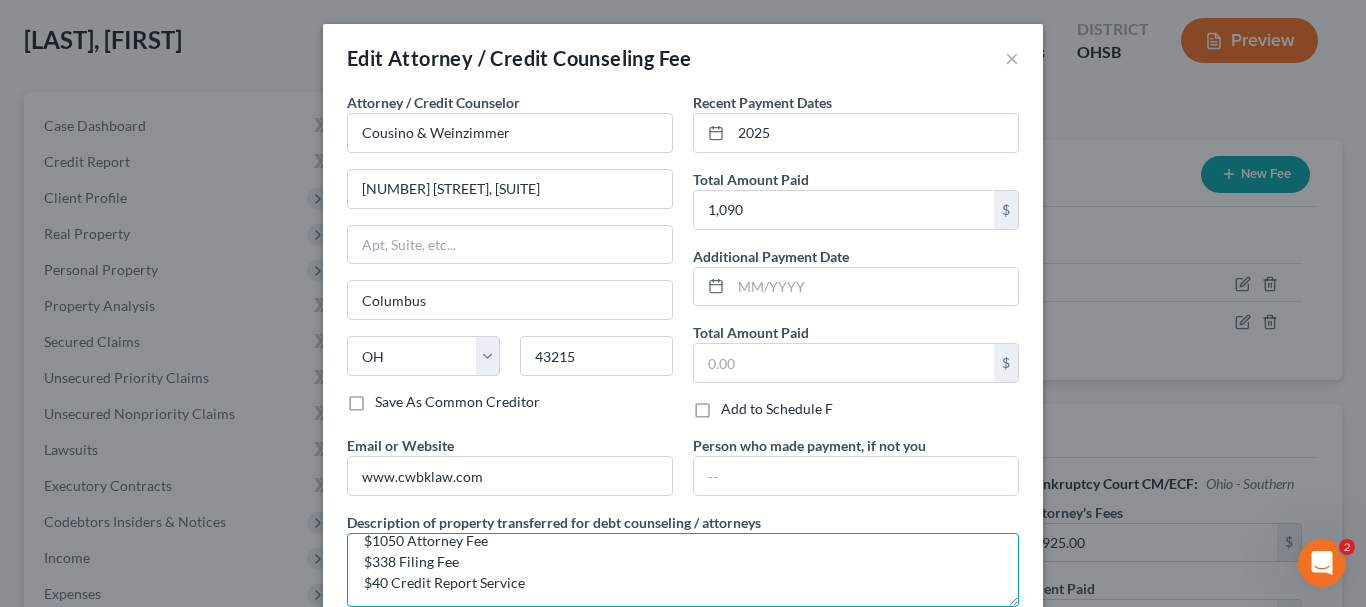scroll, scrollTop: 21, scrollLeft: 0, axis: vertical 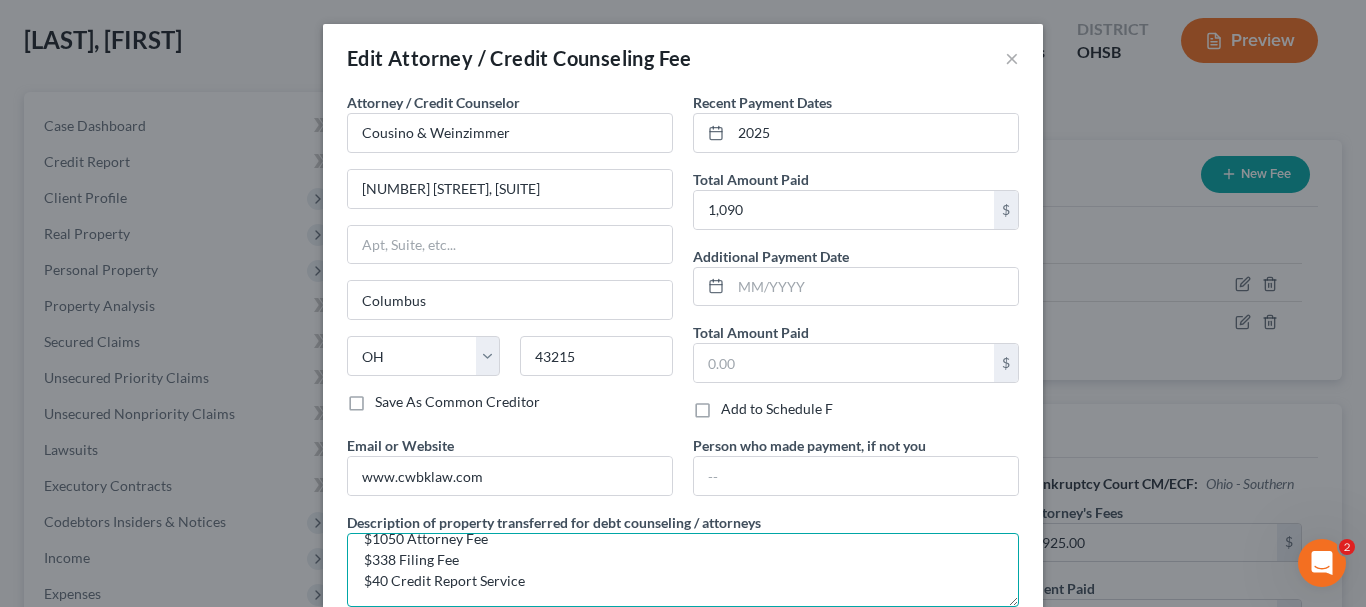 drag, startPoint x: 456, startPoint y: 560, endPoint x: 332, endPoint y: 567, distance: 124.197426 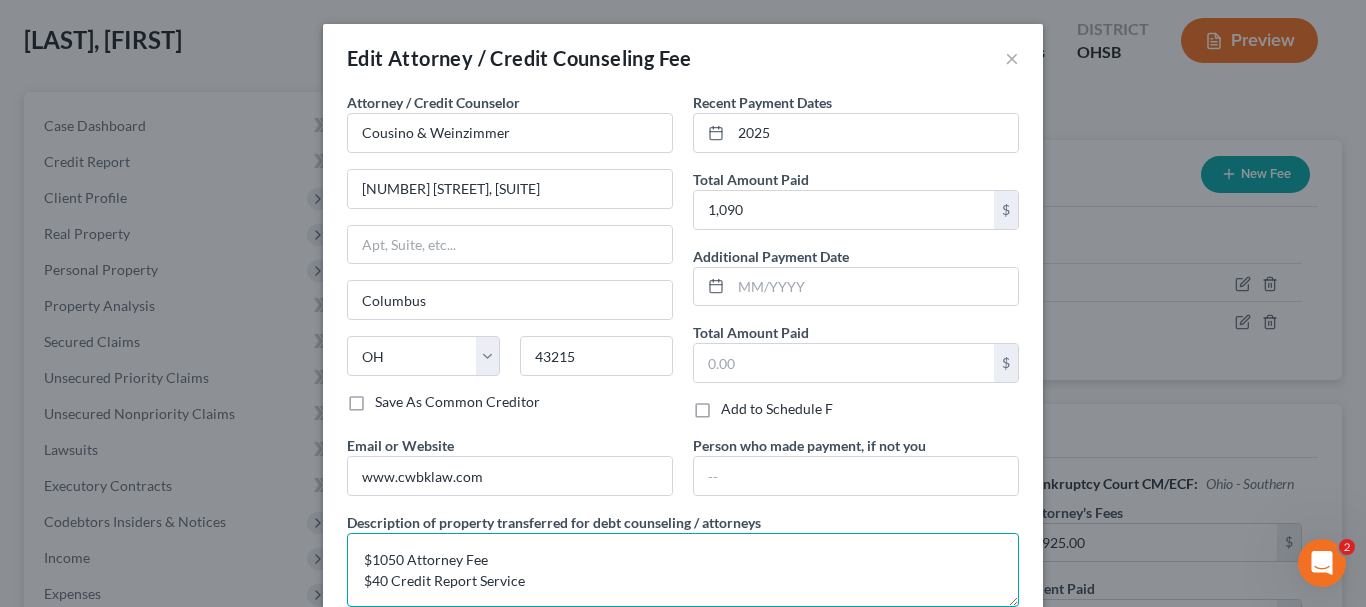 scroll, scrollTop: 0, scrollLeft: 0, axis: both 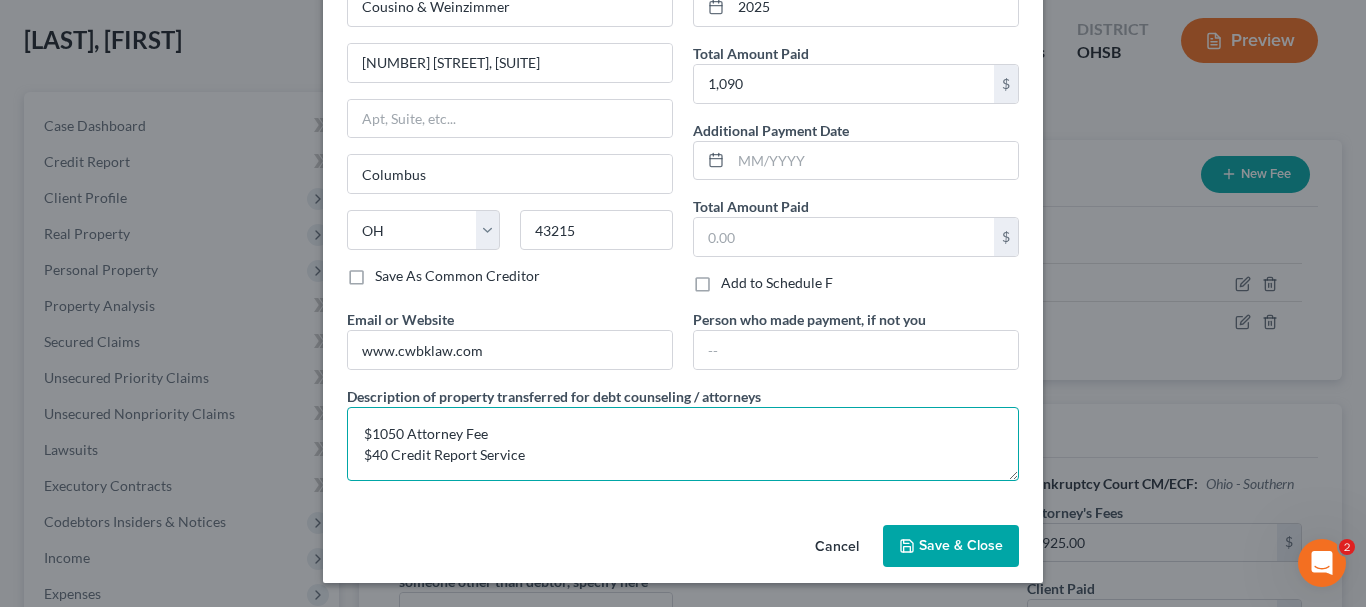 type on "$1050 Attorney Fee
$40 Credit Report Service" 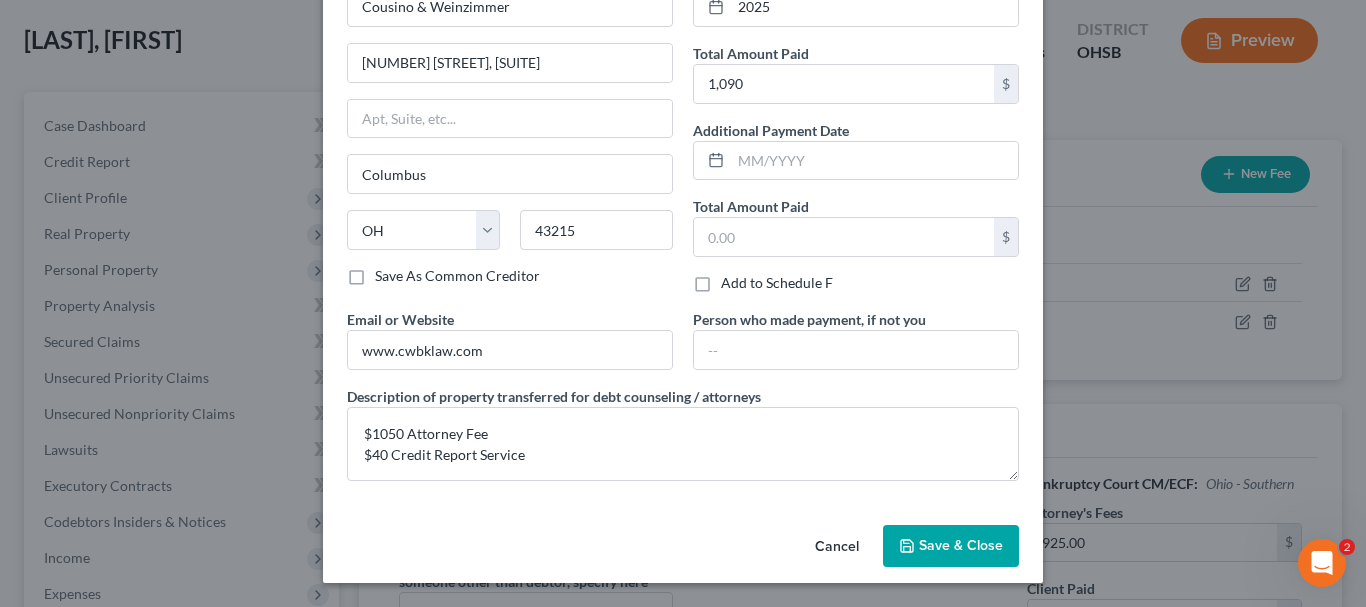 click on "Save & Close" at bounding box center [961, 545] 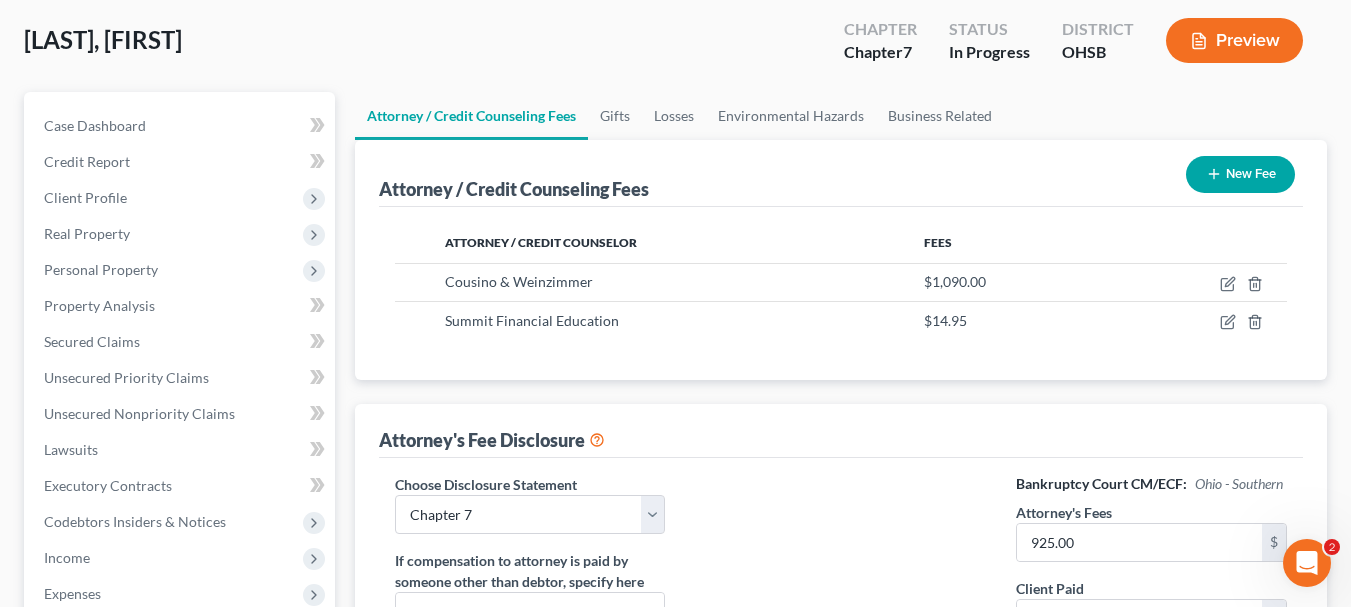 scroll, scrollTop: 300, scrollLeft: 0, axis: vertical 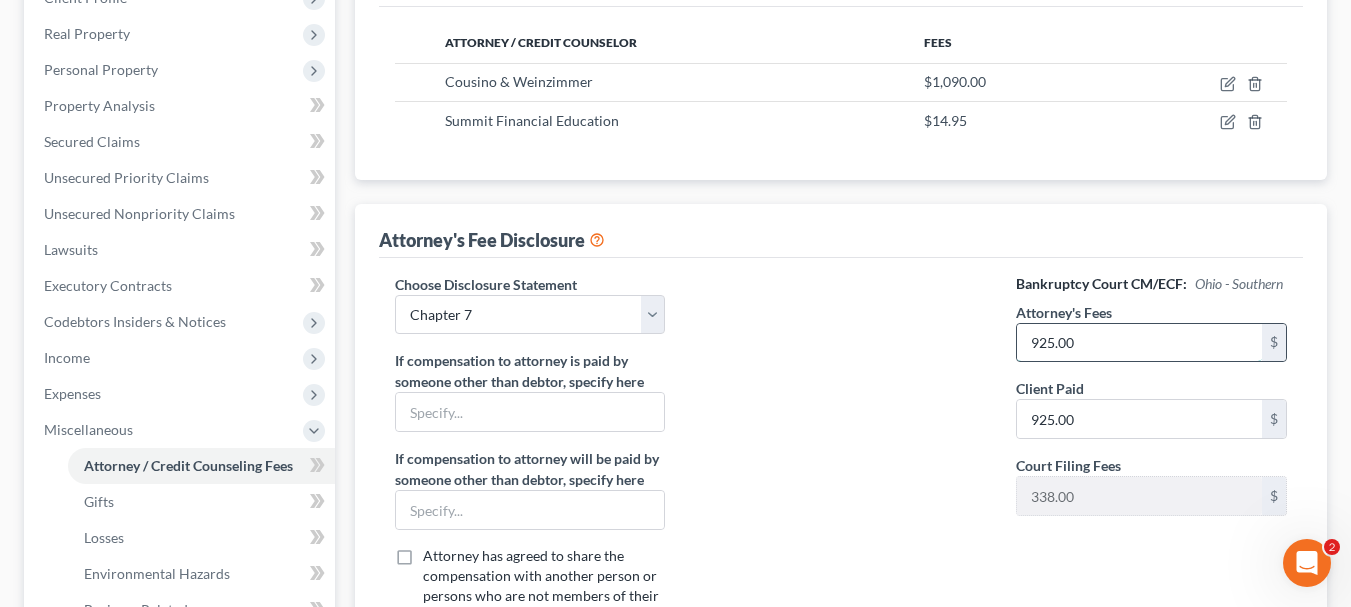 click on "925.00" at bounding box center (1139, 343) 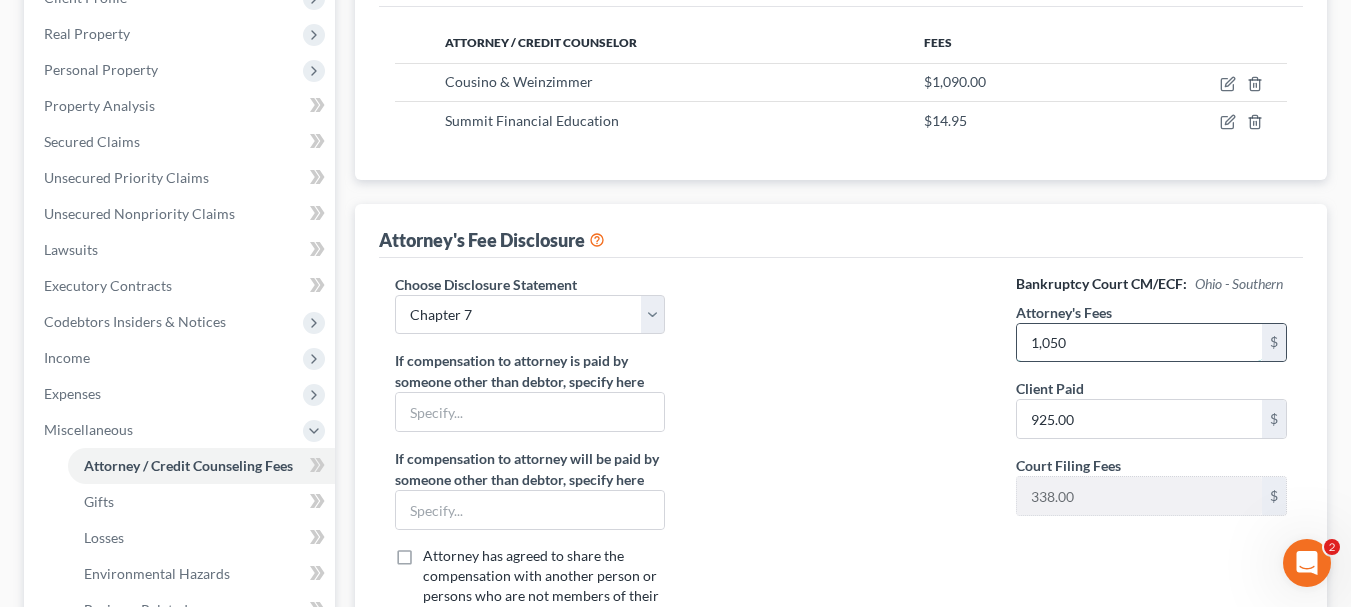 type on "1,050" 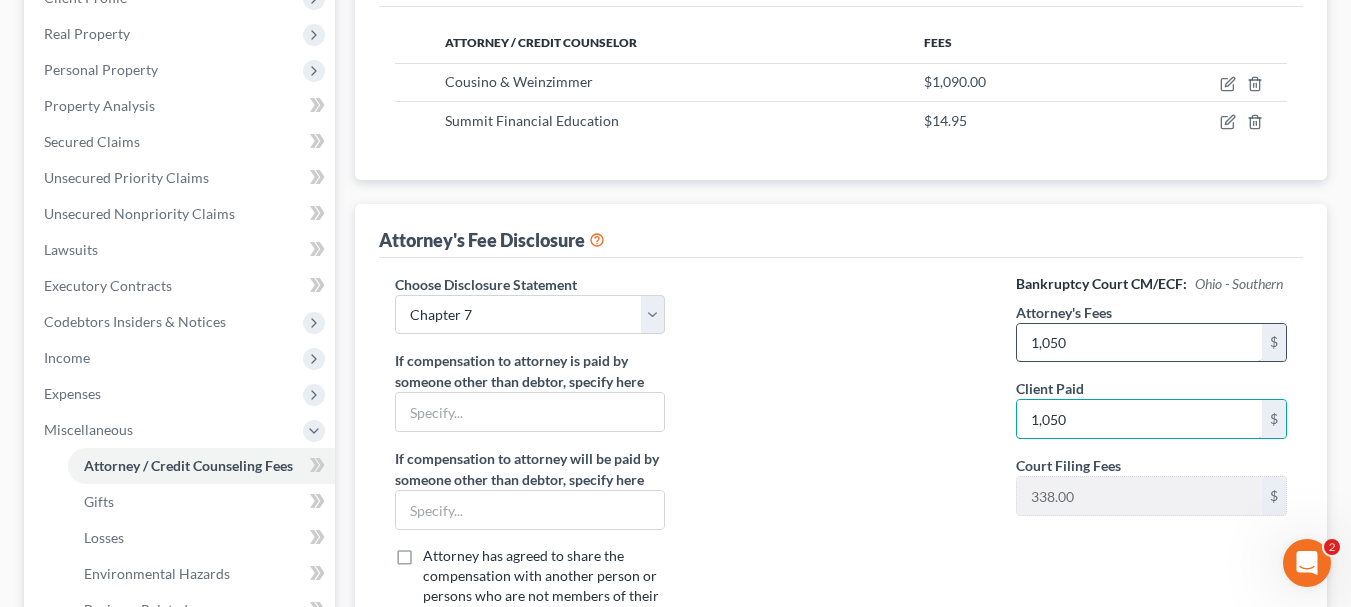 type on "1,050" 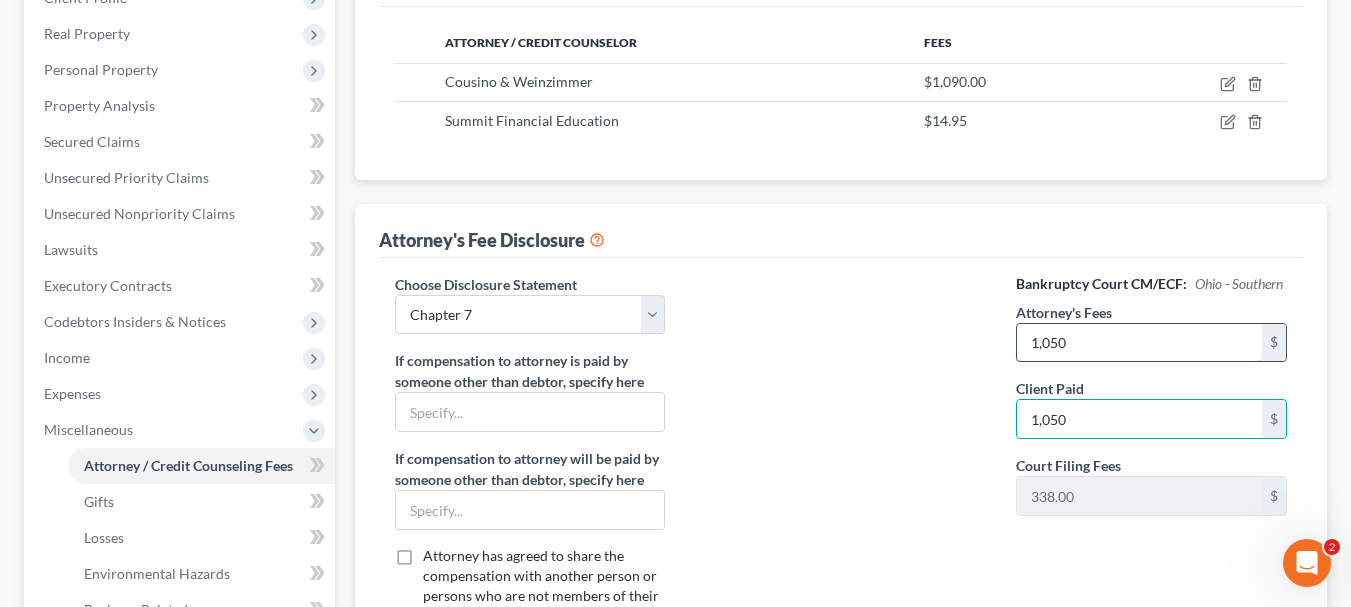 scroll, scrollTop: 636, scrollLeft: 0, axis: vertical 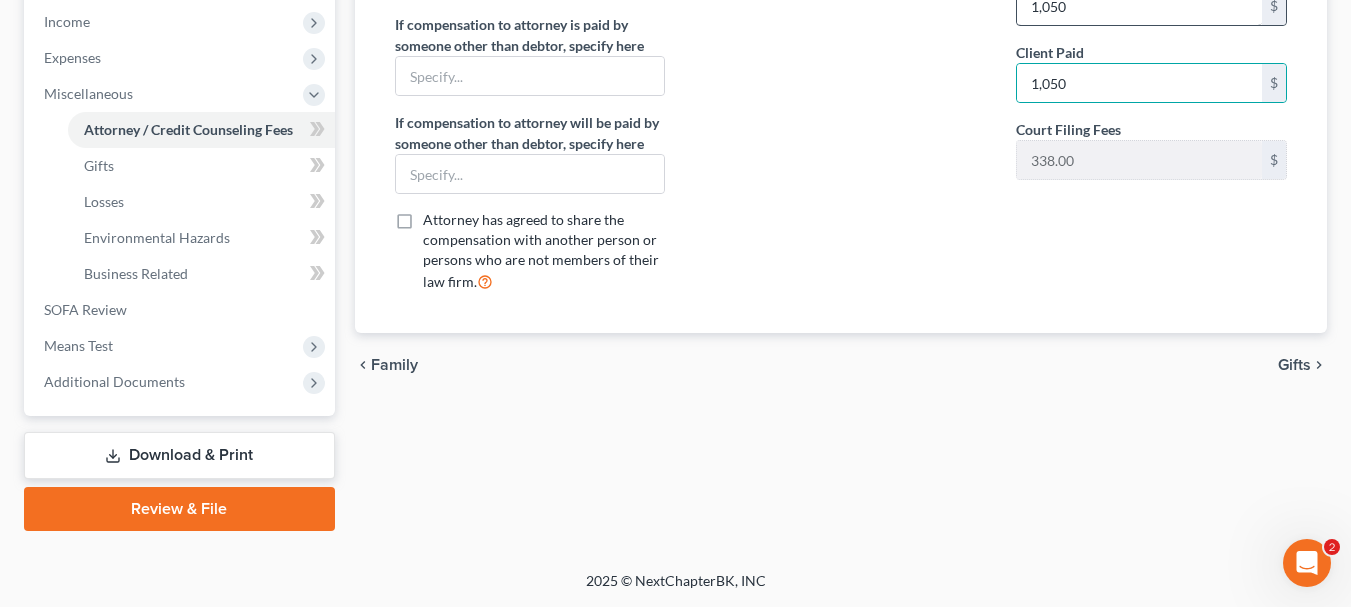 type 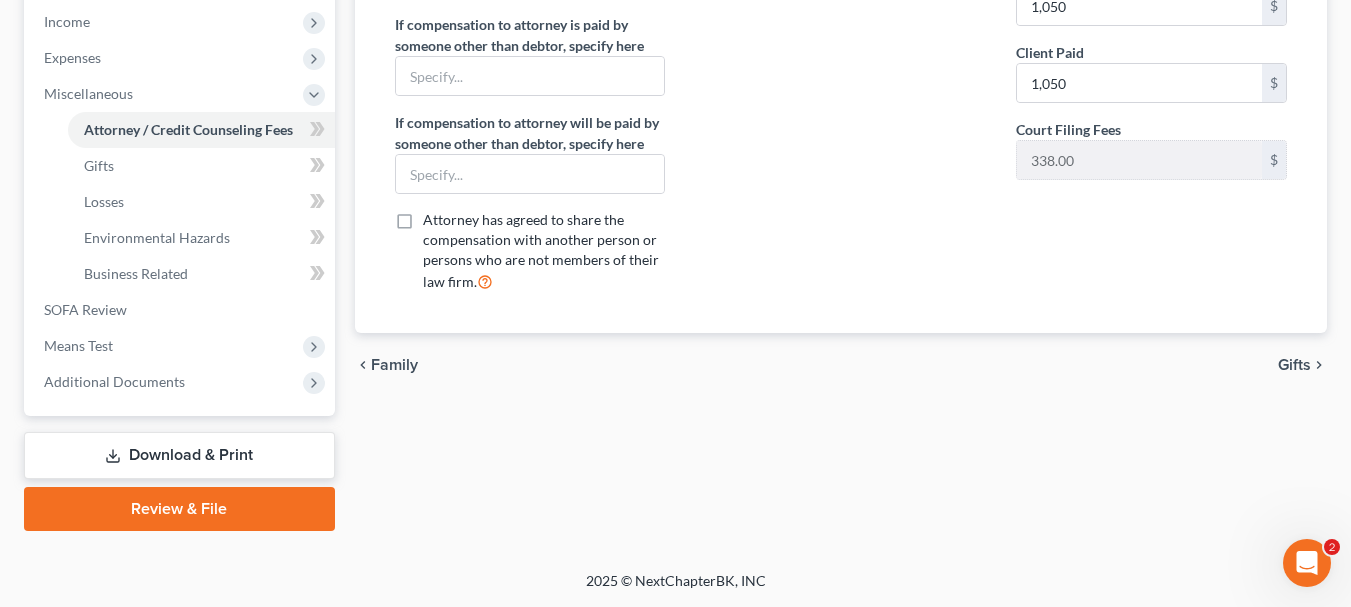 click on "Gifts" at bounding box center [1294, 365] 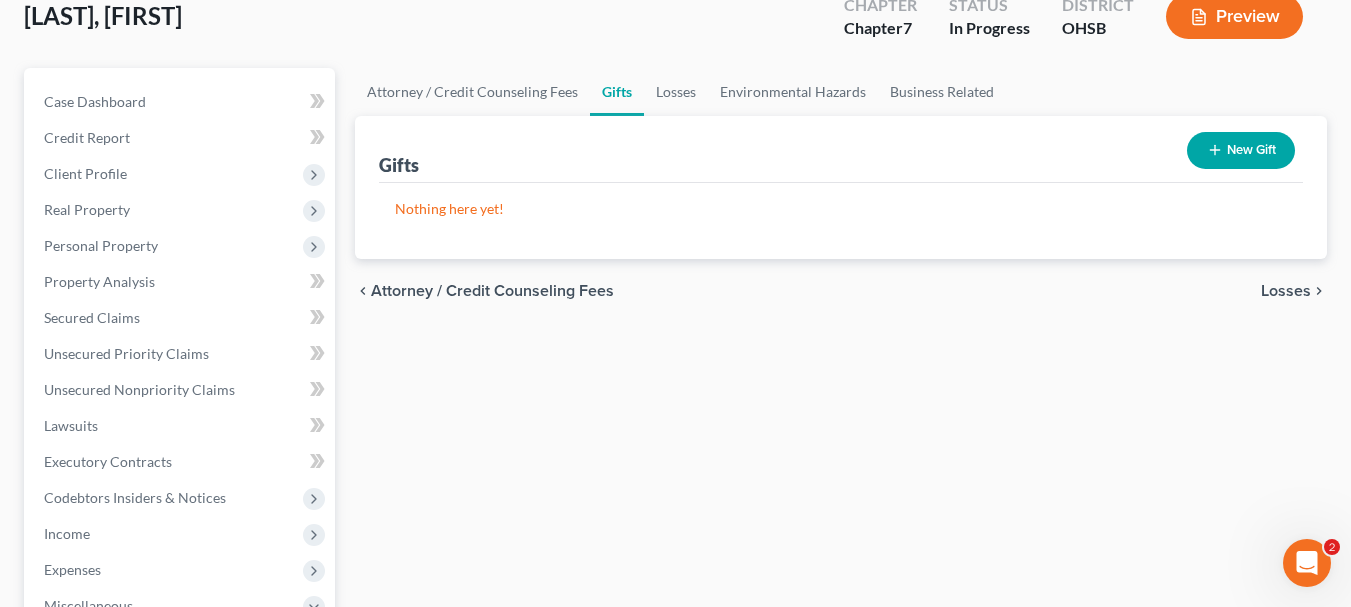 scroll, scrollTop: 0, scrollLeft: 0, axis: both 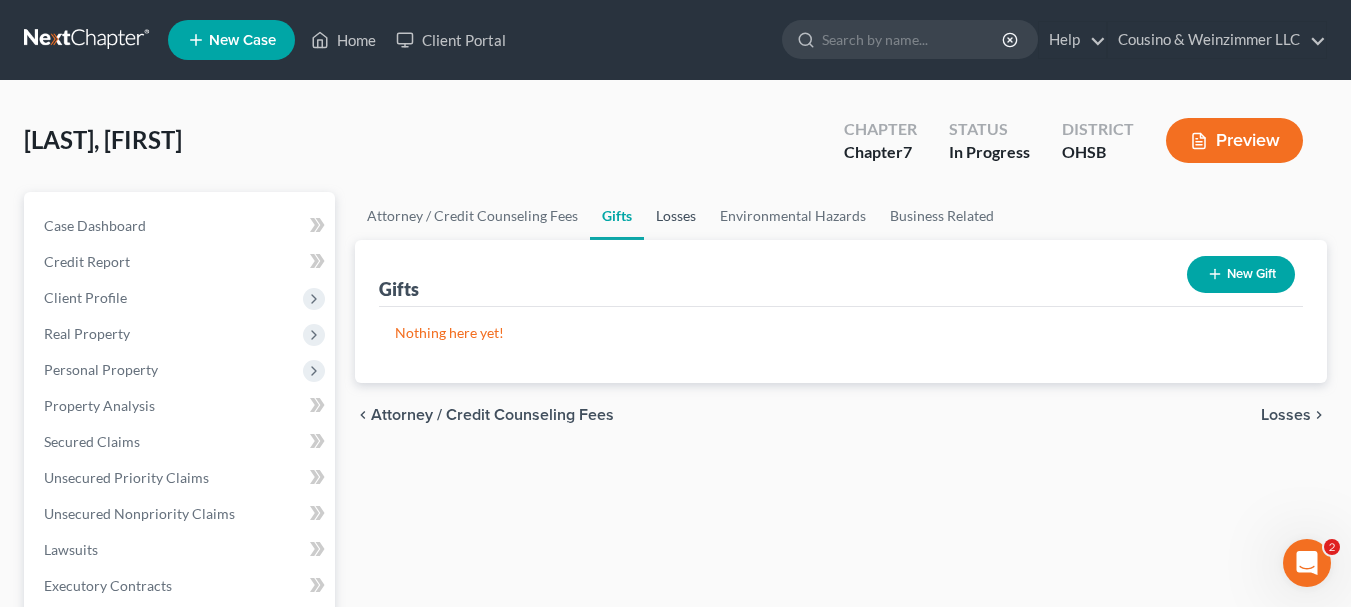 click on "Losses" at bounding box center [676, 216] 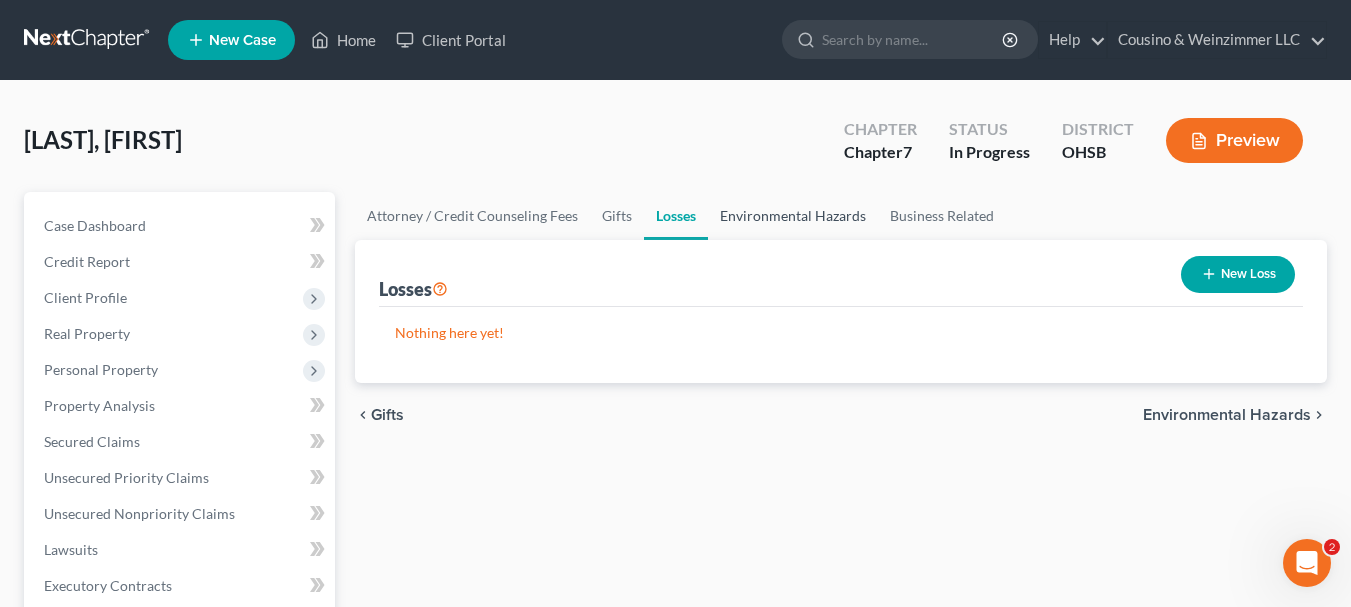 click on "Environmental Hazards" at bounding box center [793, 216] 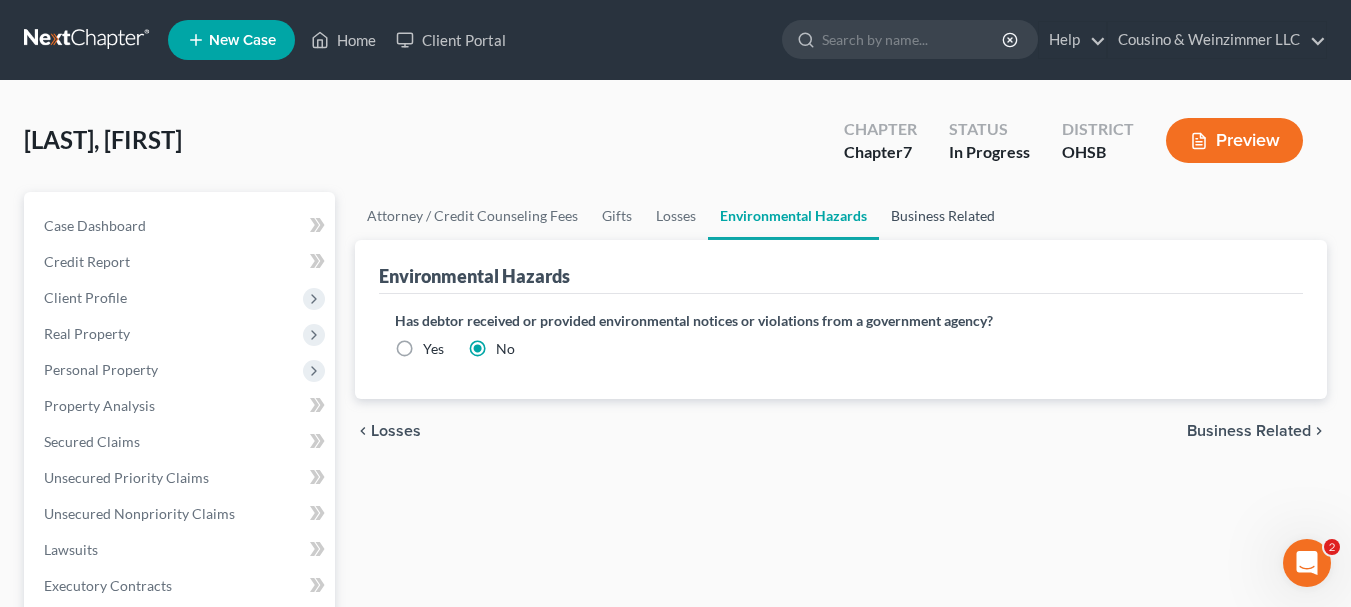 click on "Business Related" at bounding box center [943, 216] 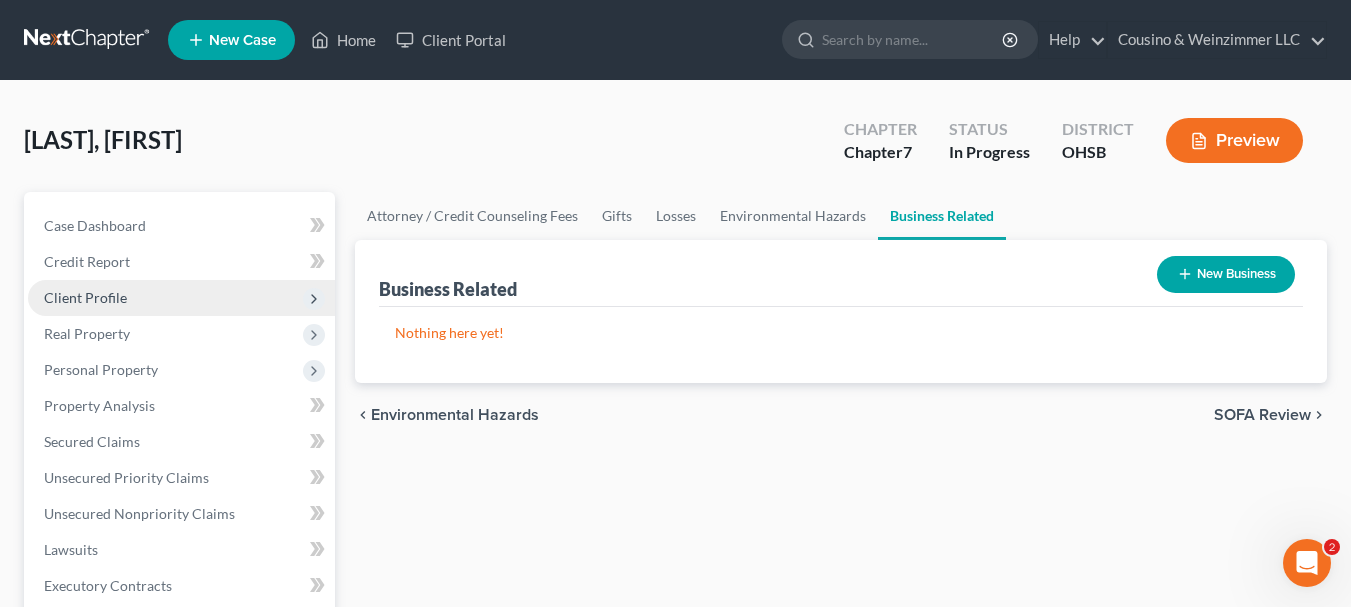 scroll, scrollTop: 200, scrollLeft: 0, axis: vertical 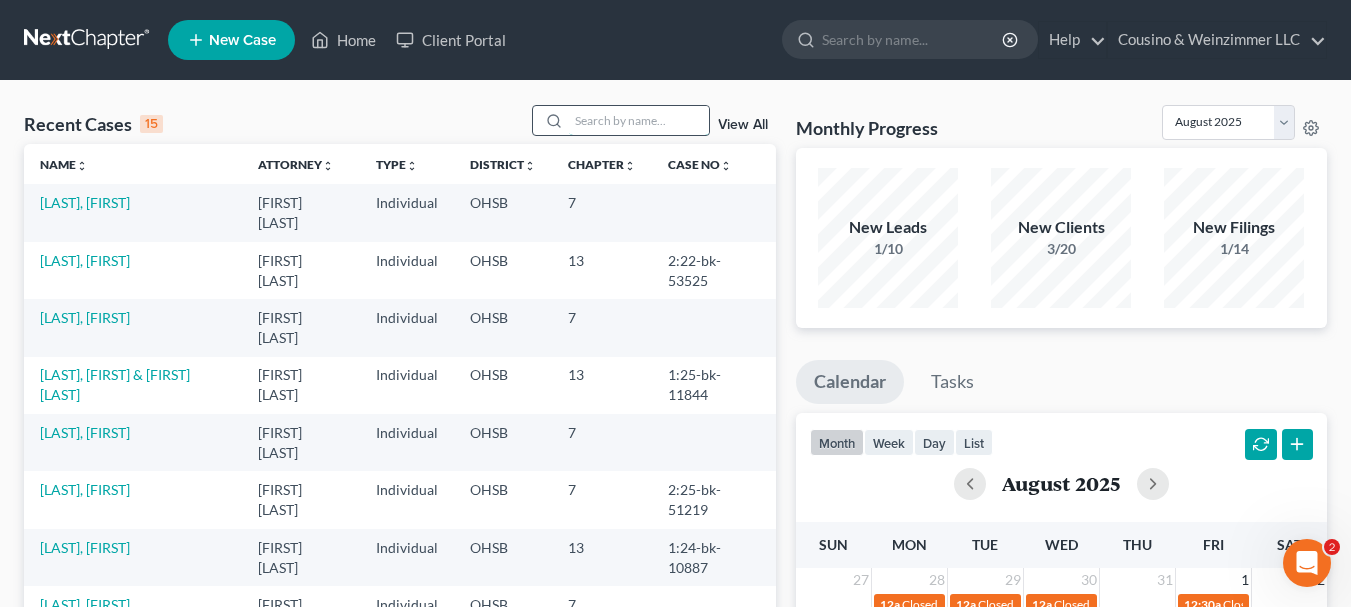 click at bounding box center [639, 120] 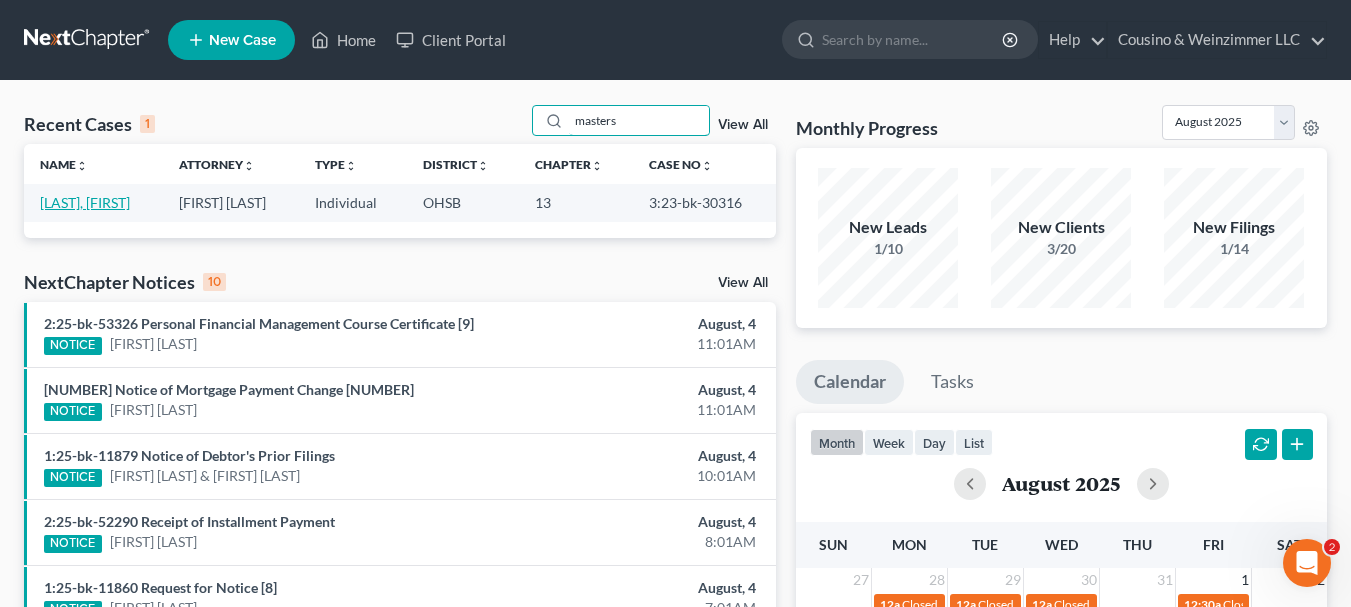 type on "masters" 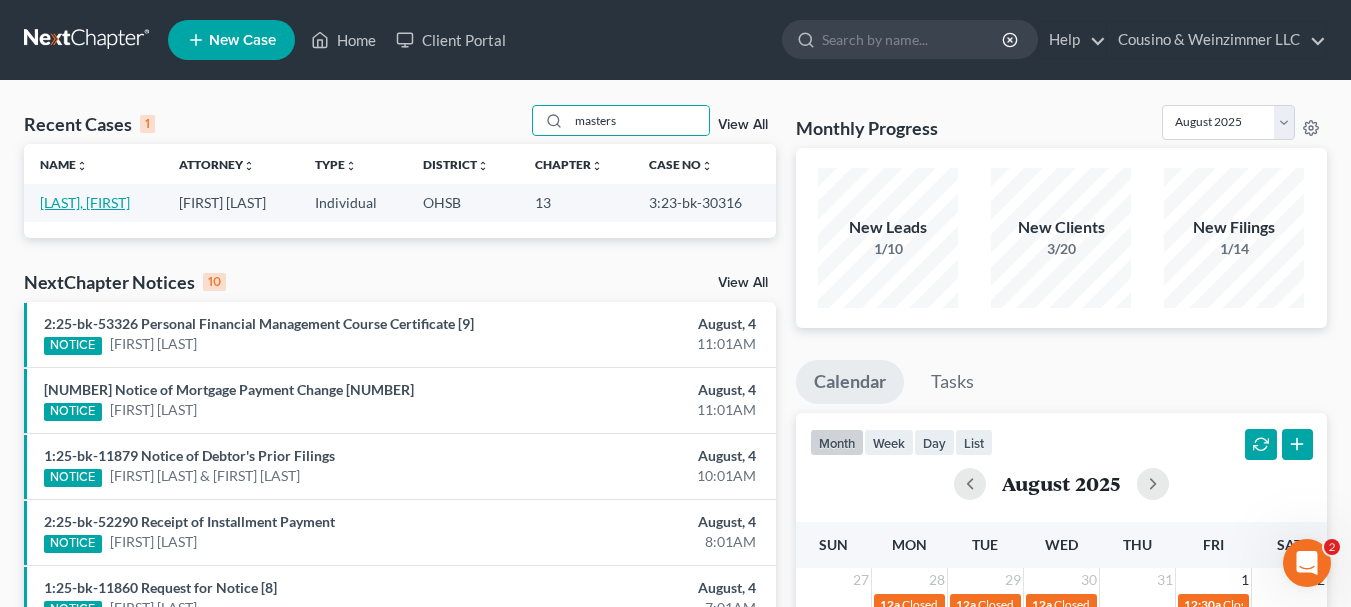 click on "[LAST], [FIRST]" at bounding box center [85, 202] 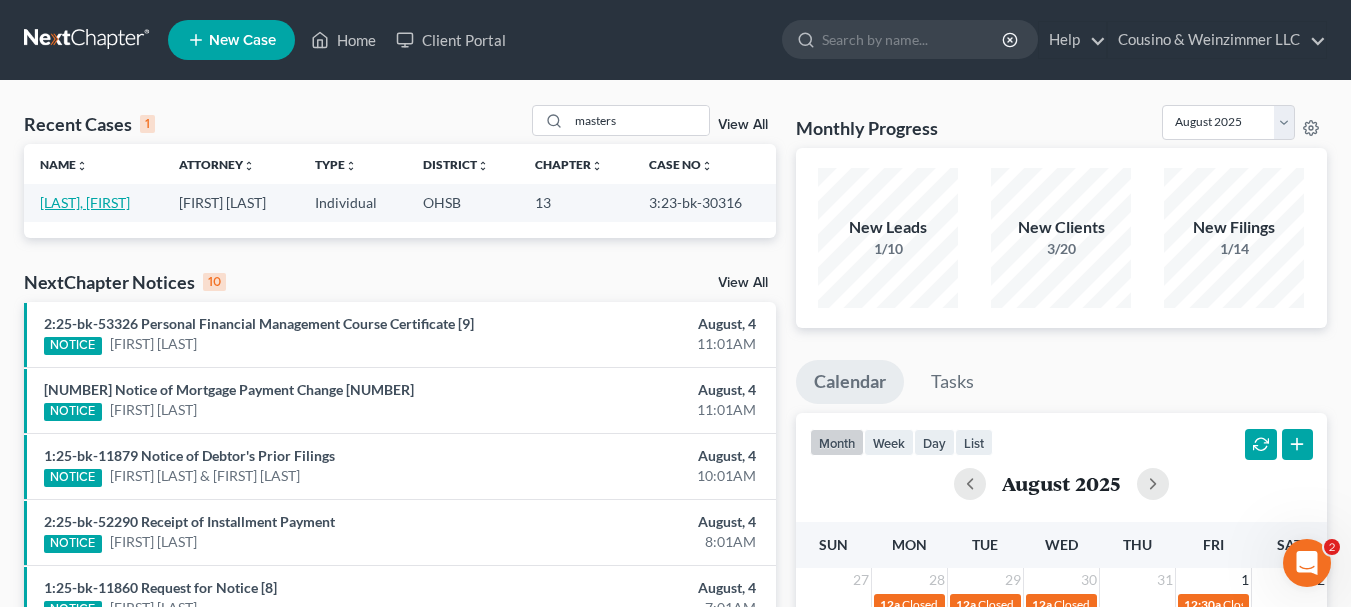 select on "0" 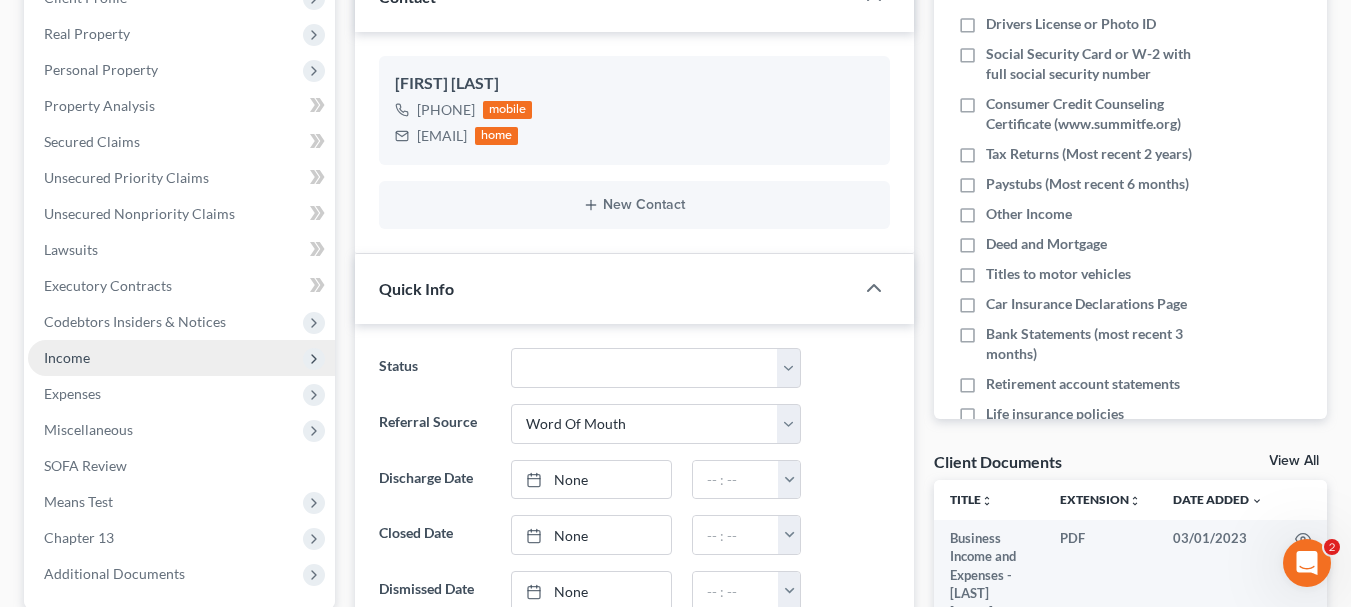 scroll, scrollTop: 200, scrollLeft: 0, axis: vertical 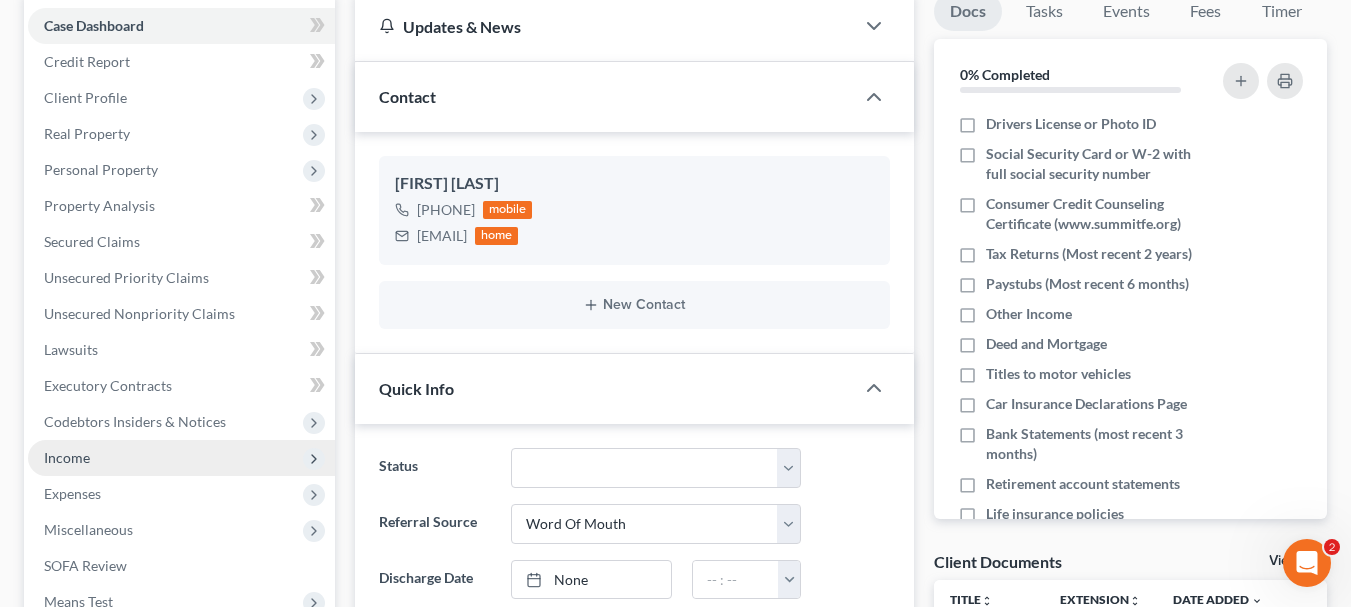 click on "Income" at bounding box center [181, 458] 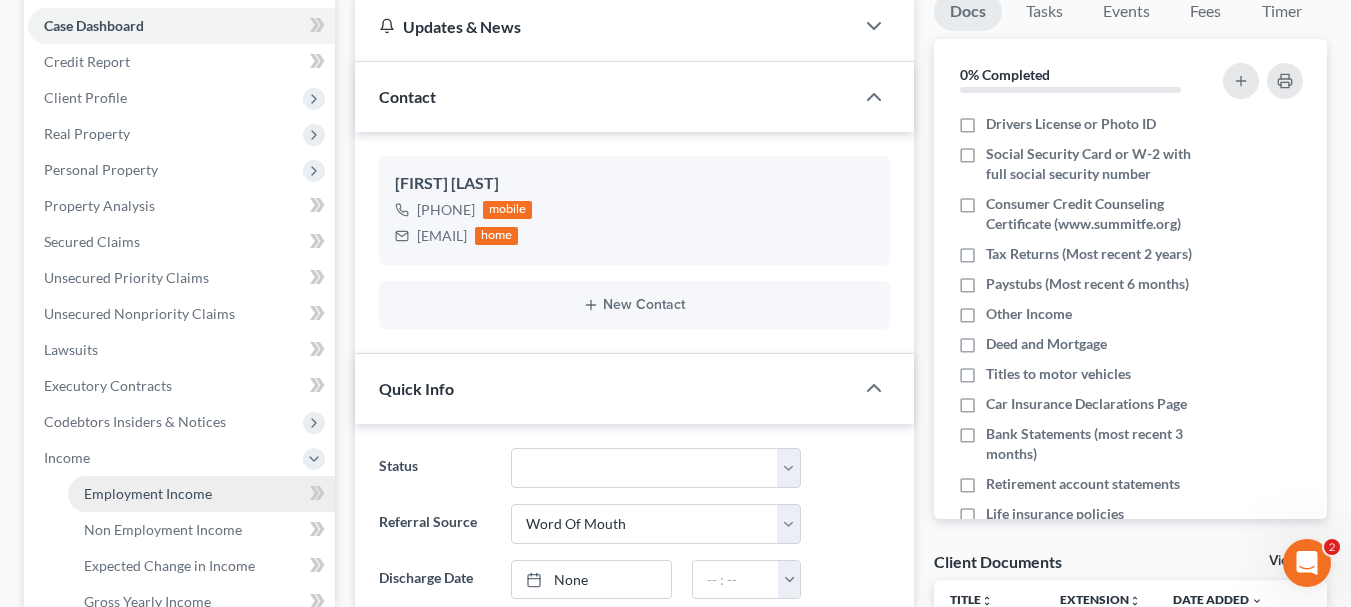 click on "Employment Income" at bounding box center [148, 493] 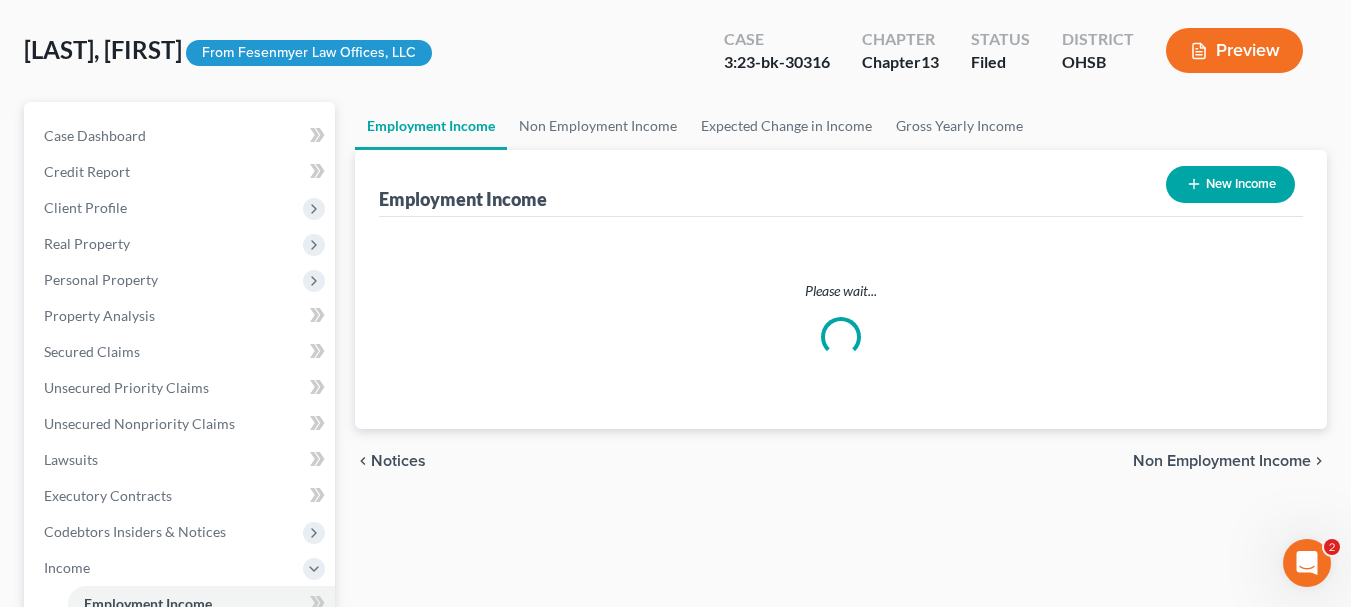 scroll, scrollTop: 0, scrollLeft: 0, axis: both 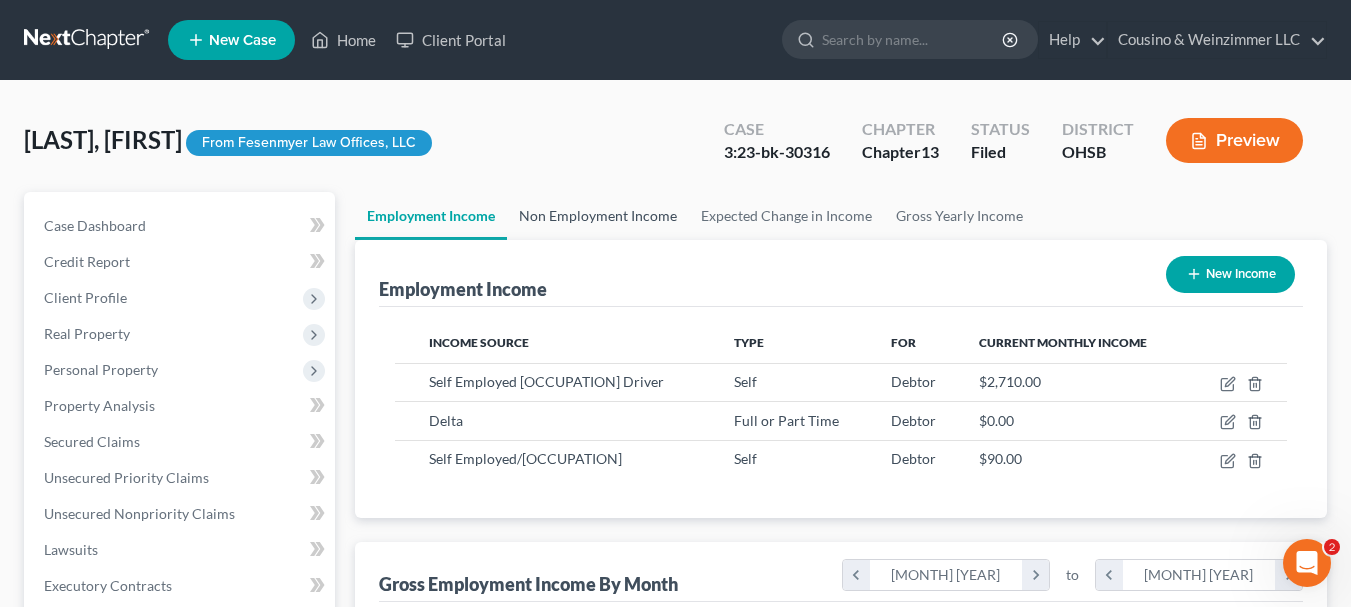 click on "Non Employment Income" at bounding box center (598, 216) 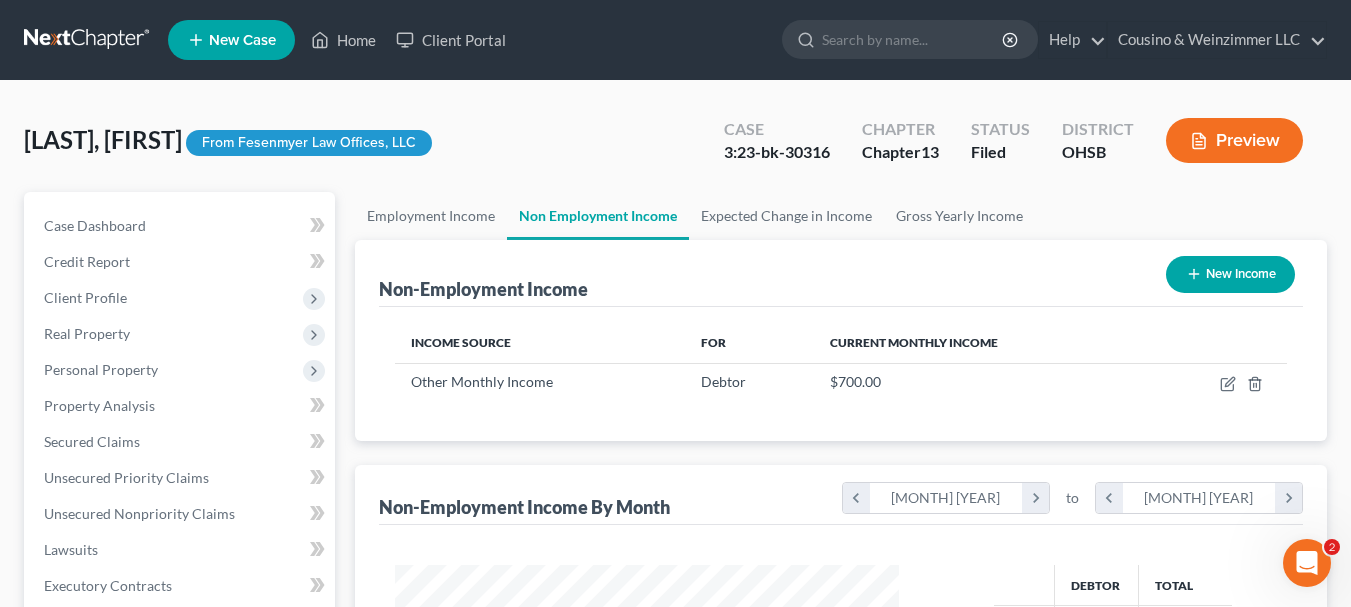 scroll, scrollTop: 999642, scrollLeft: 999456, axis: both 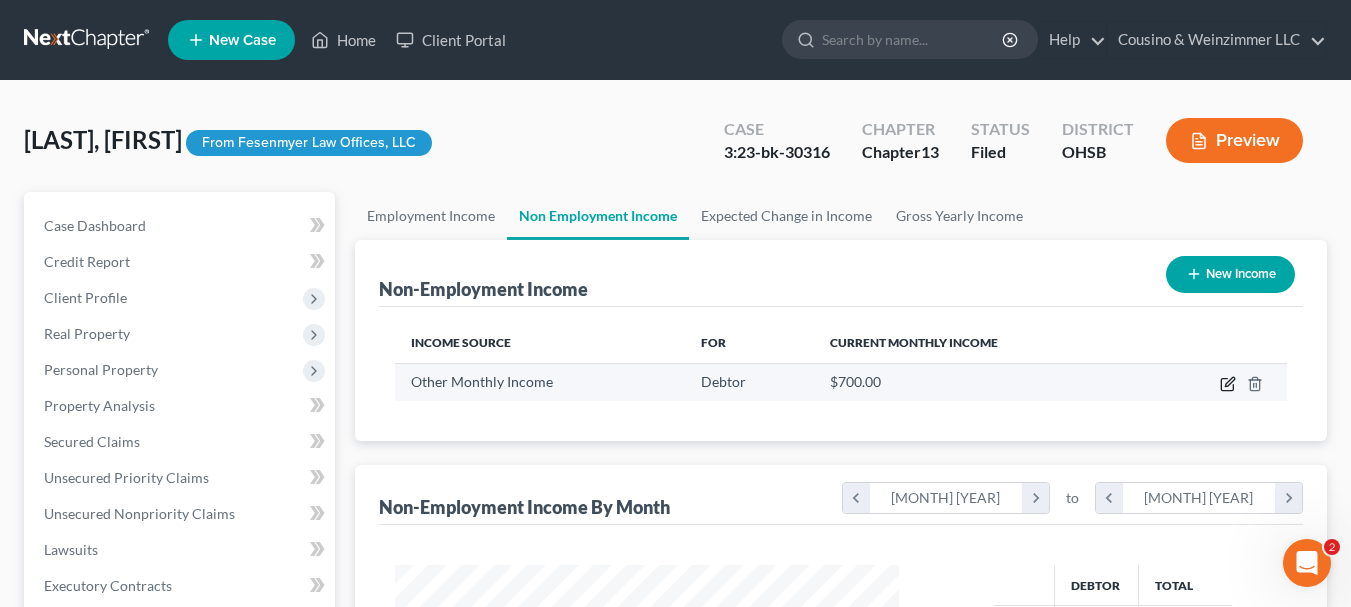 click 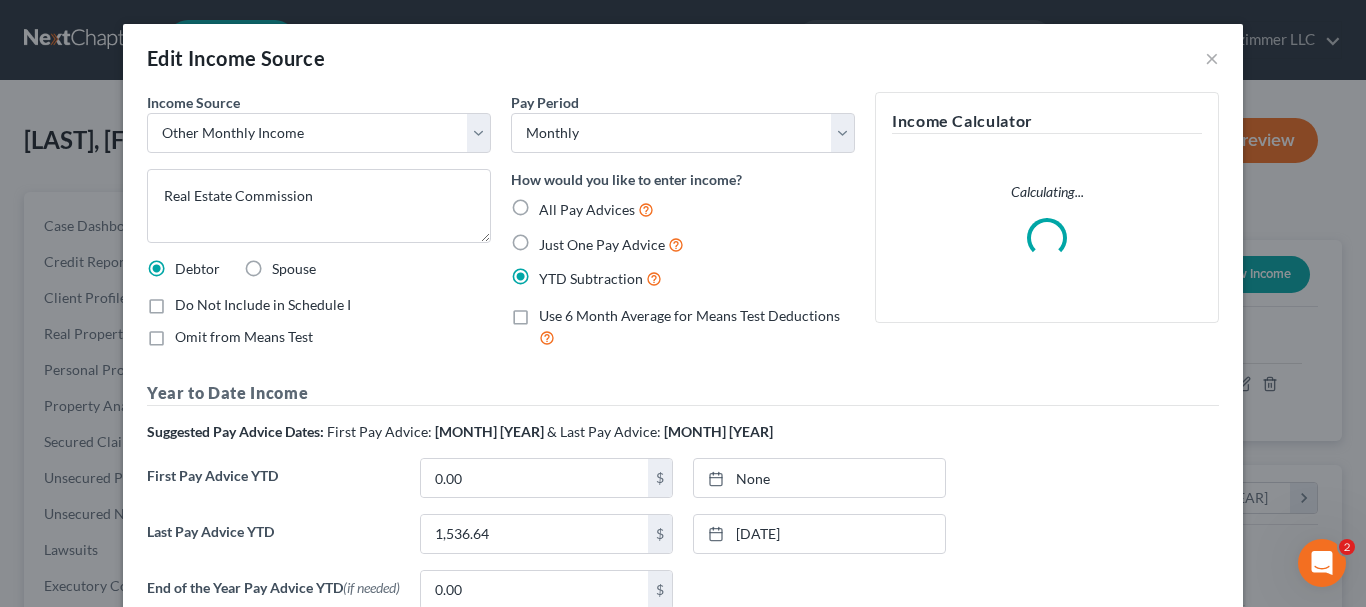 scroll, scrollTop: 999642, scrollLeft: 999450, axis: both 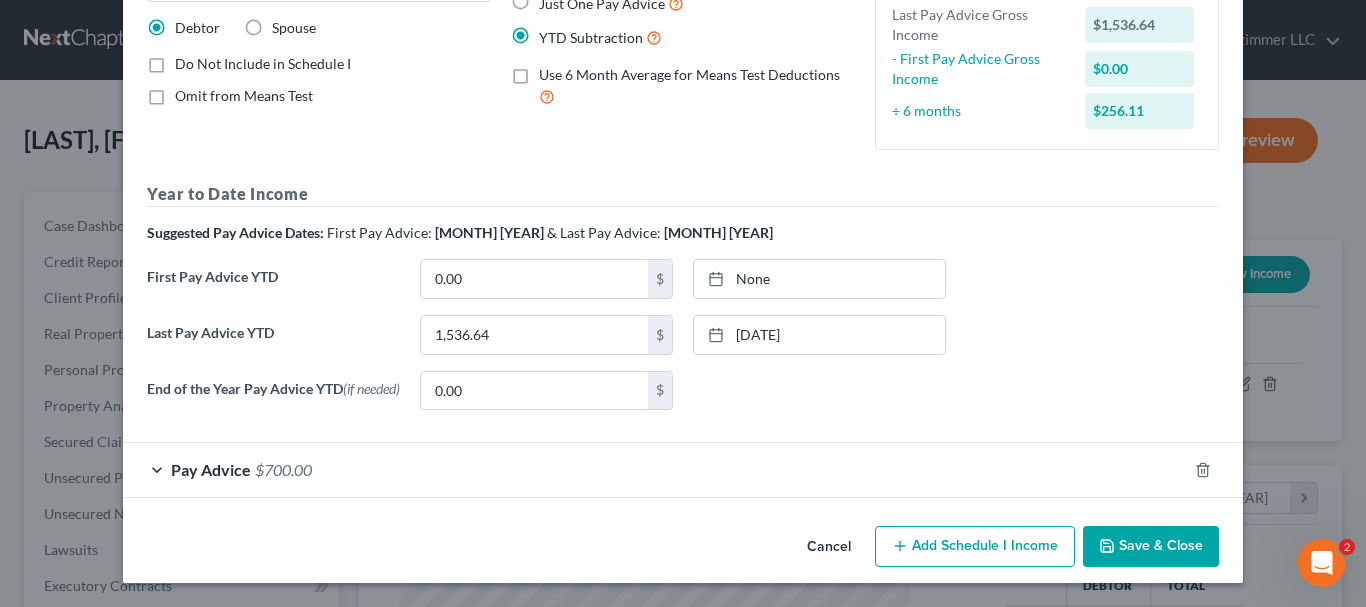 click on "Pay Advice [AMOUNT]" at bounding box center [655, 469] 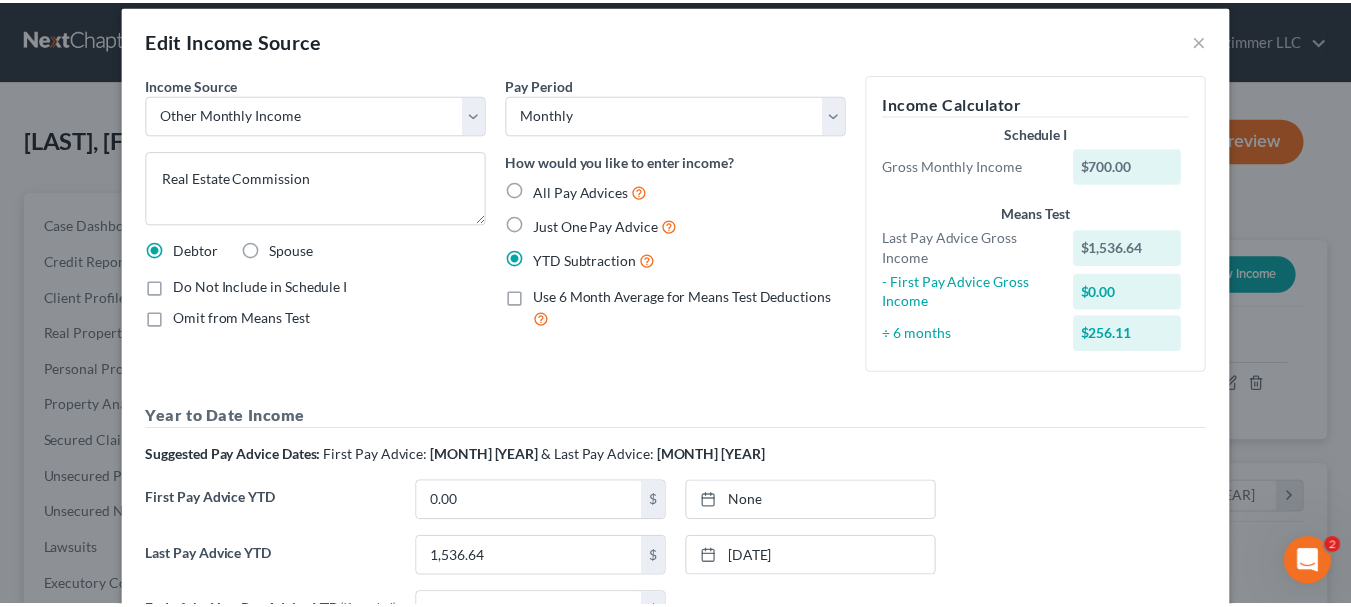 scroll, scrollTop: 0, scrollLeft: 0, axis: both 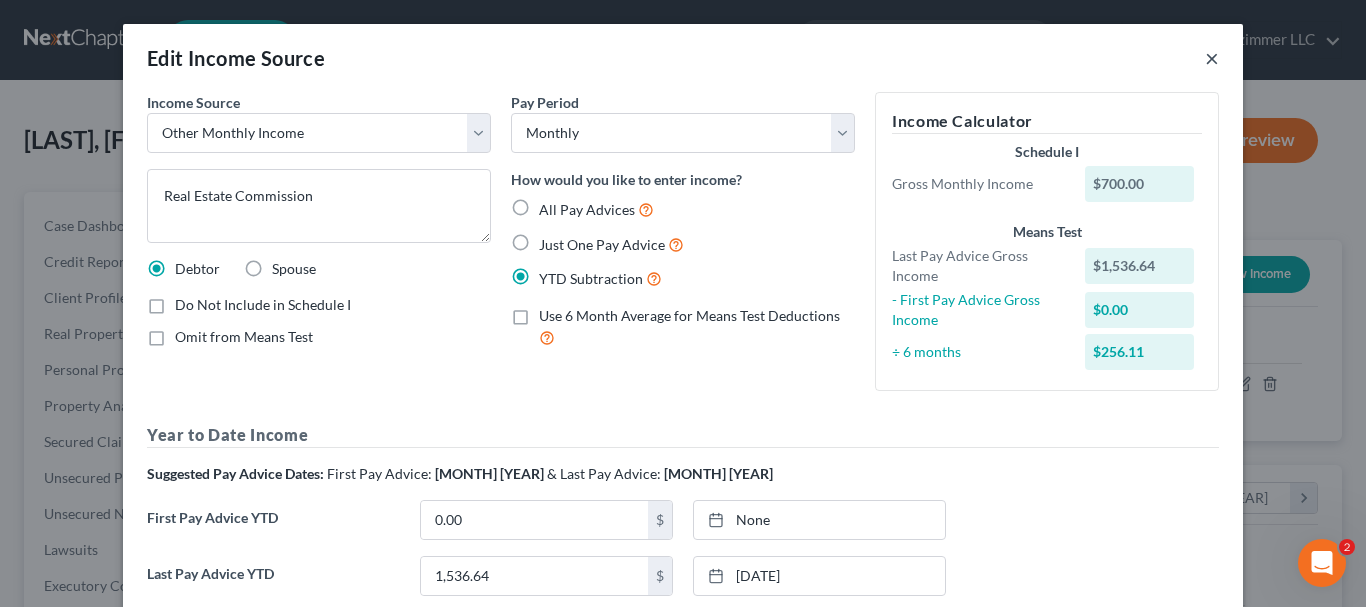 click on "×" at bounding box center [1212, 58] 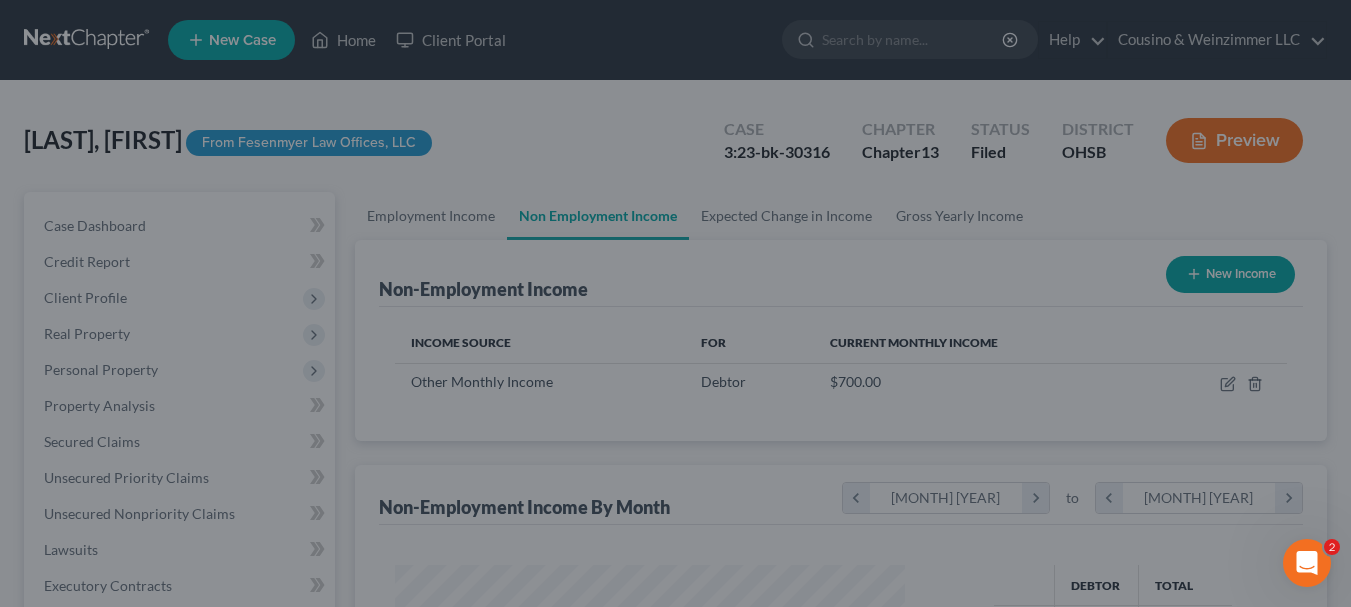 scroll, scrollTop: 359, scrollLeft: 544, axis: both 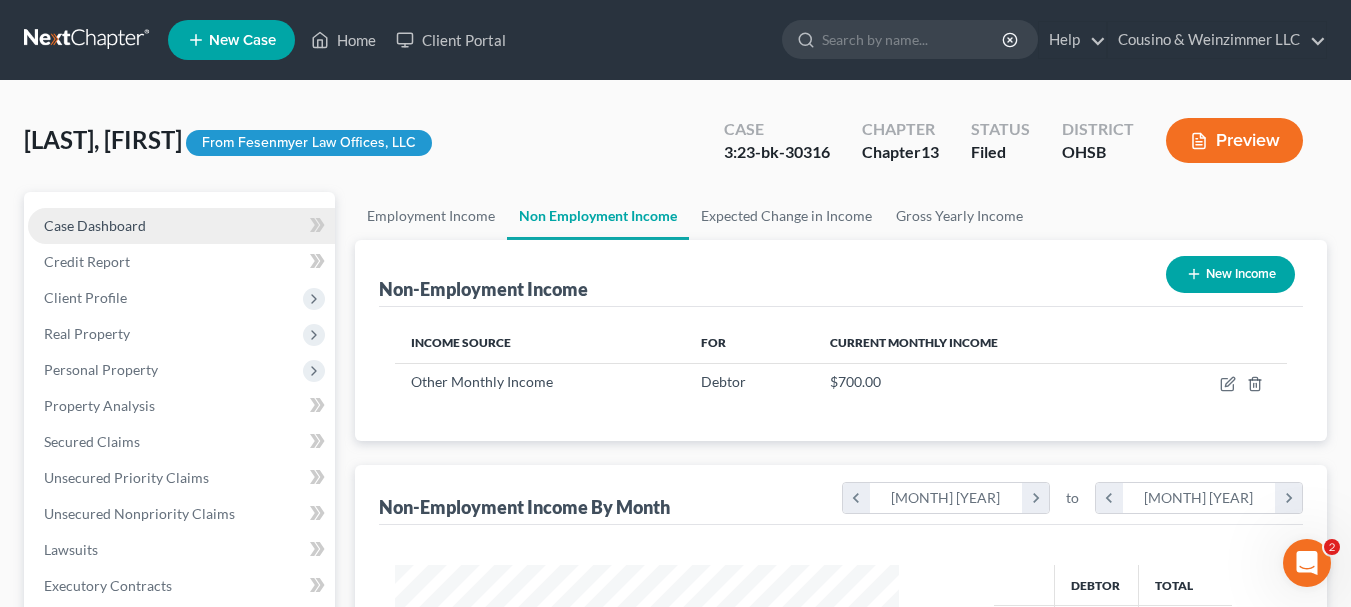 click on "Case Dashboard" at bounding box center [95, 225] 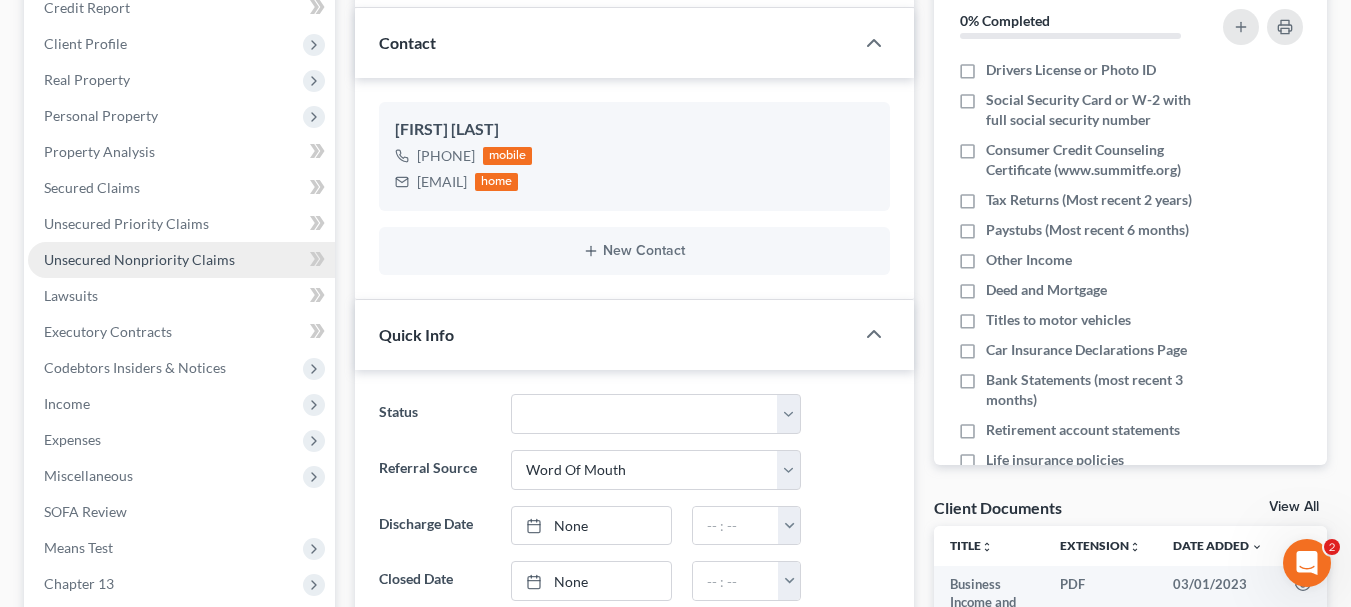 scroll, scrollTop: 300, scrollLeft: 0, axis: vertical 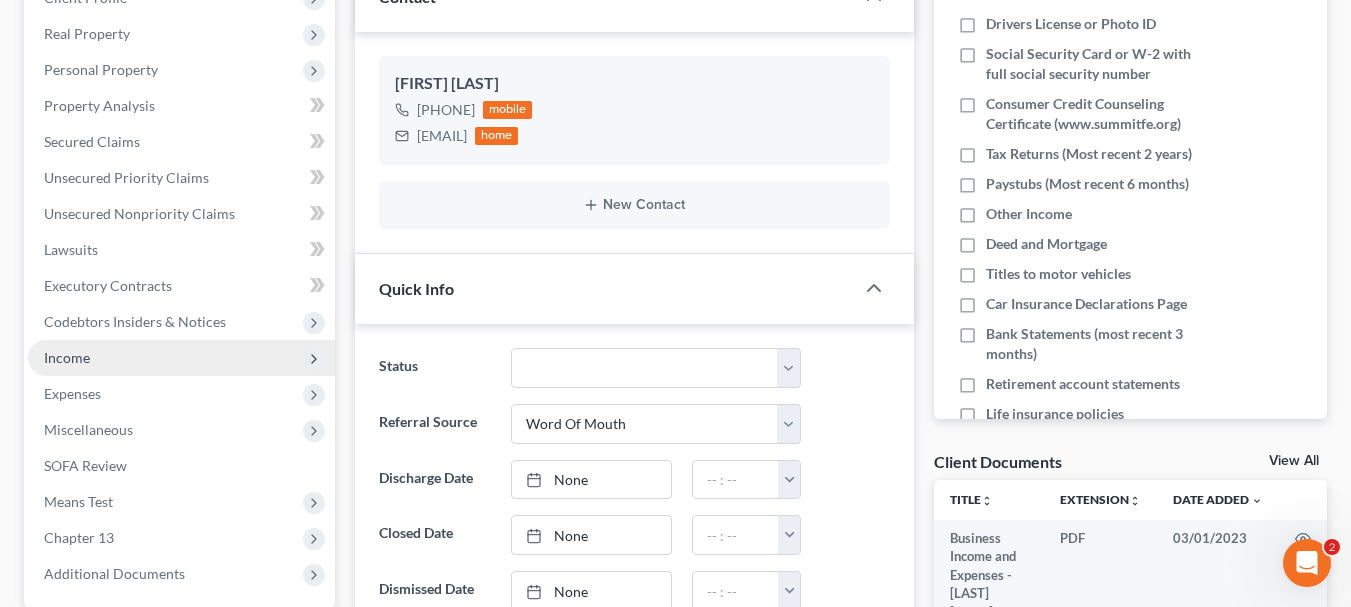 click on "Income" at bounding box center [181, 358] 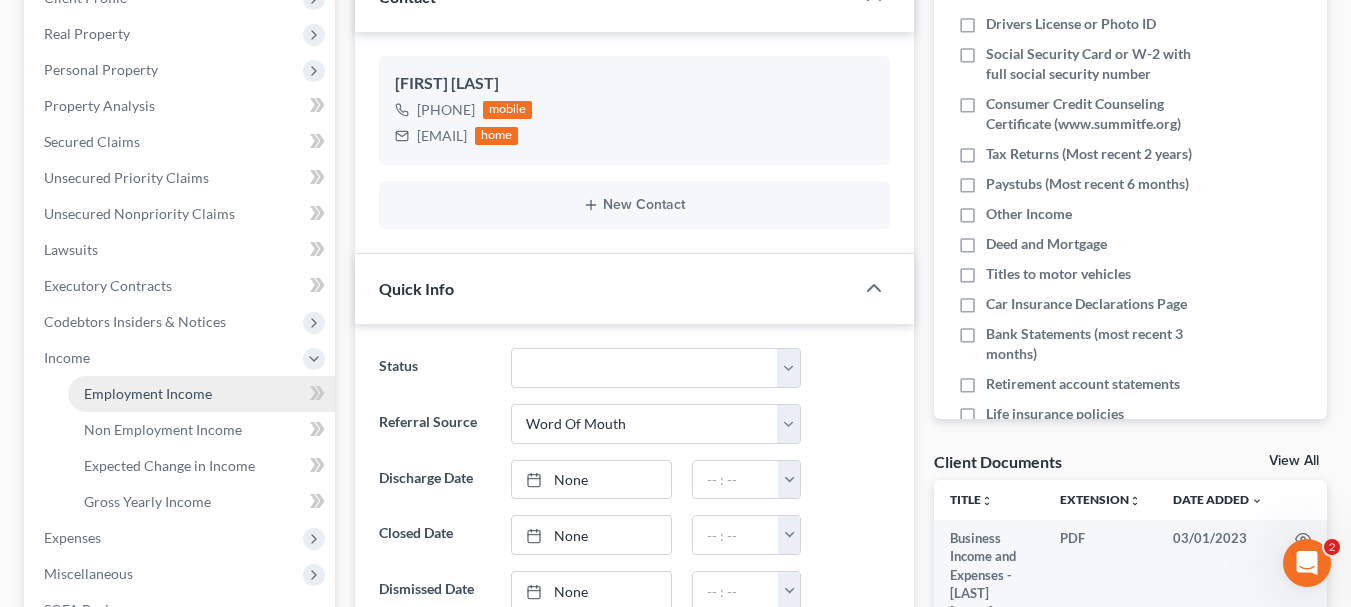 click on "Employment Income" at bounding box center (148, 393) 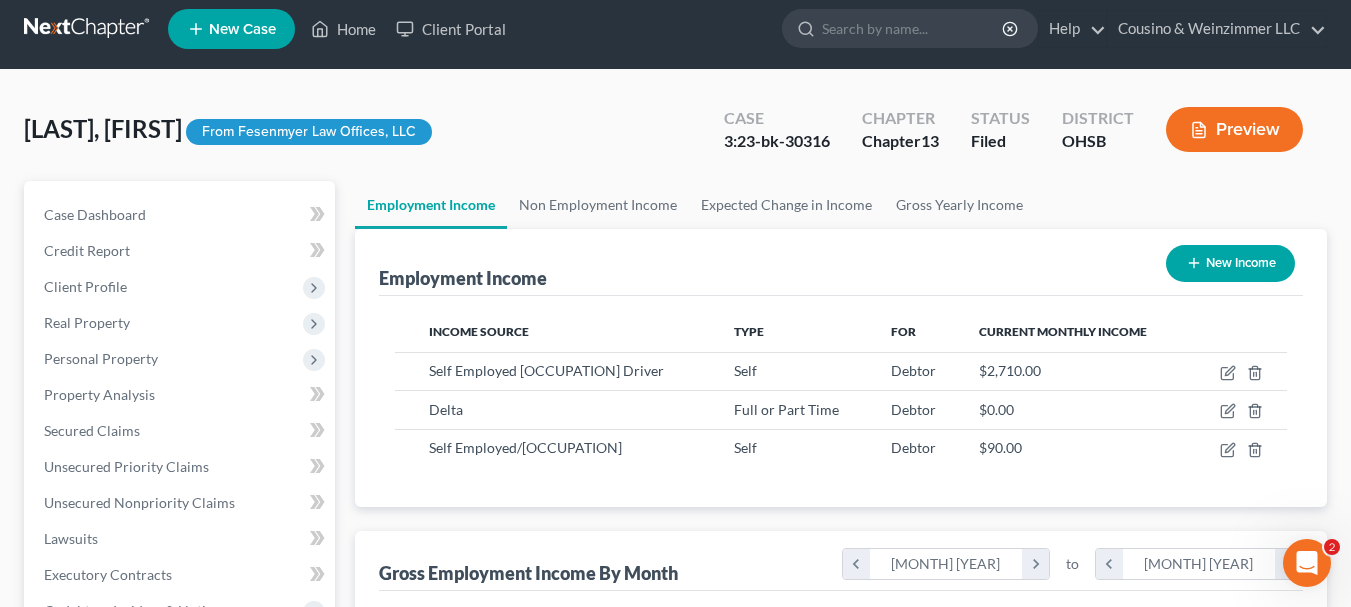scroll, scrollTop: 0, scrollLeft: 0, axis: both 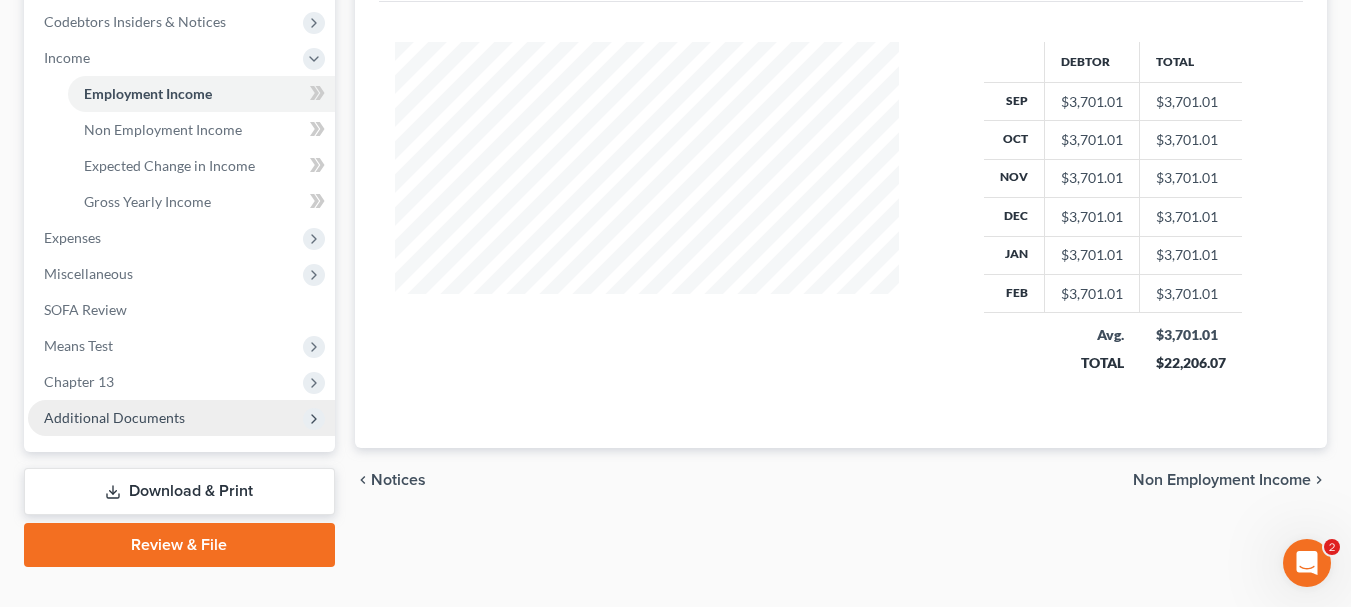 click on "Additional Documents" at bounding box center (114, 417) 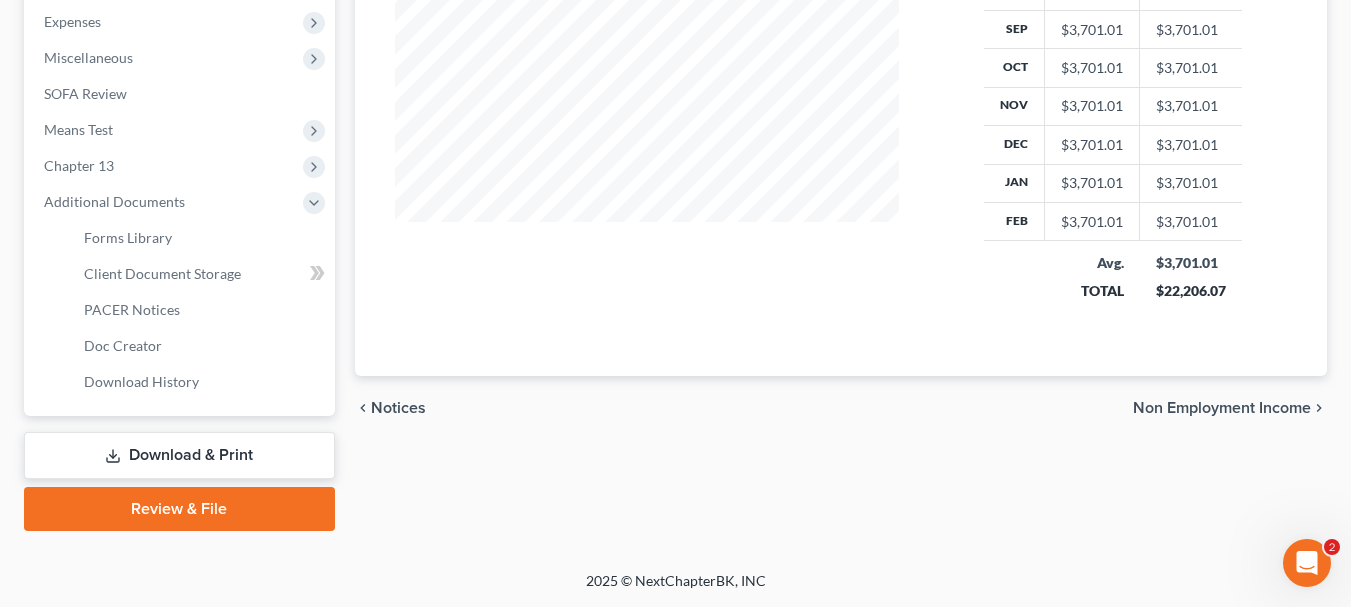 click on "Download & Print" at bounding box center [179, 455] 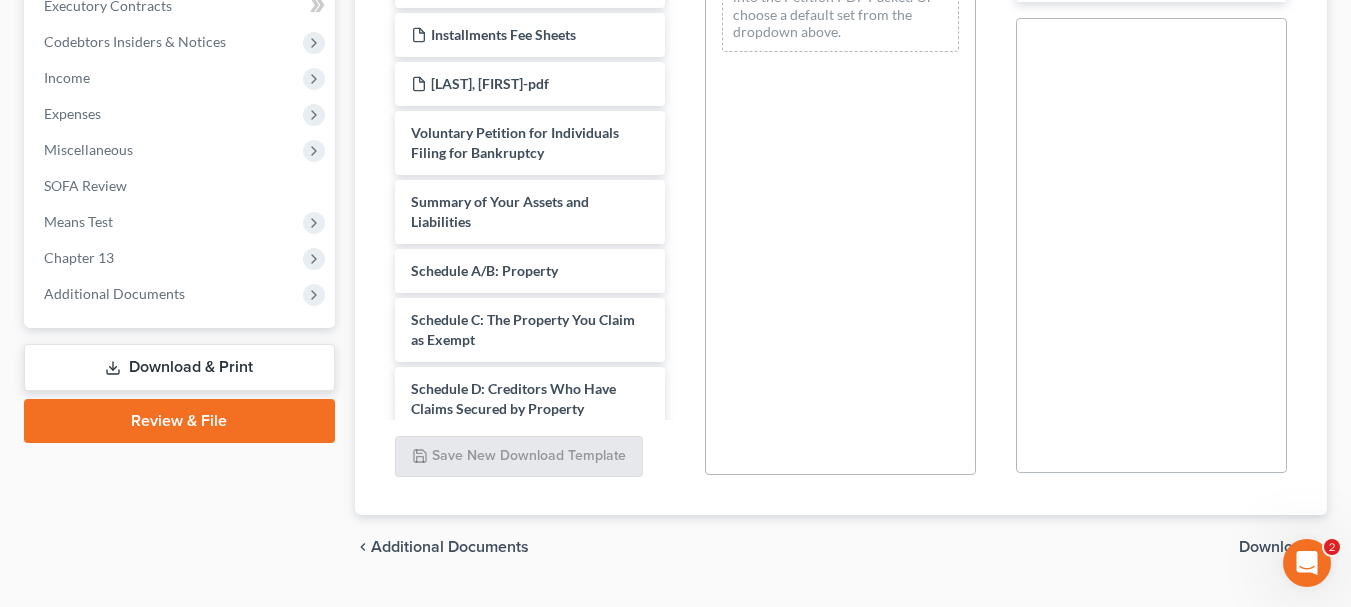 scroll, scrollTop: 600, scrollLeft: 0, axis: vertical 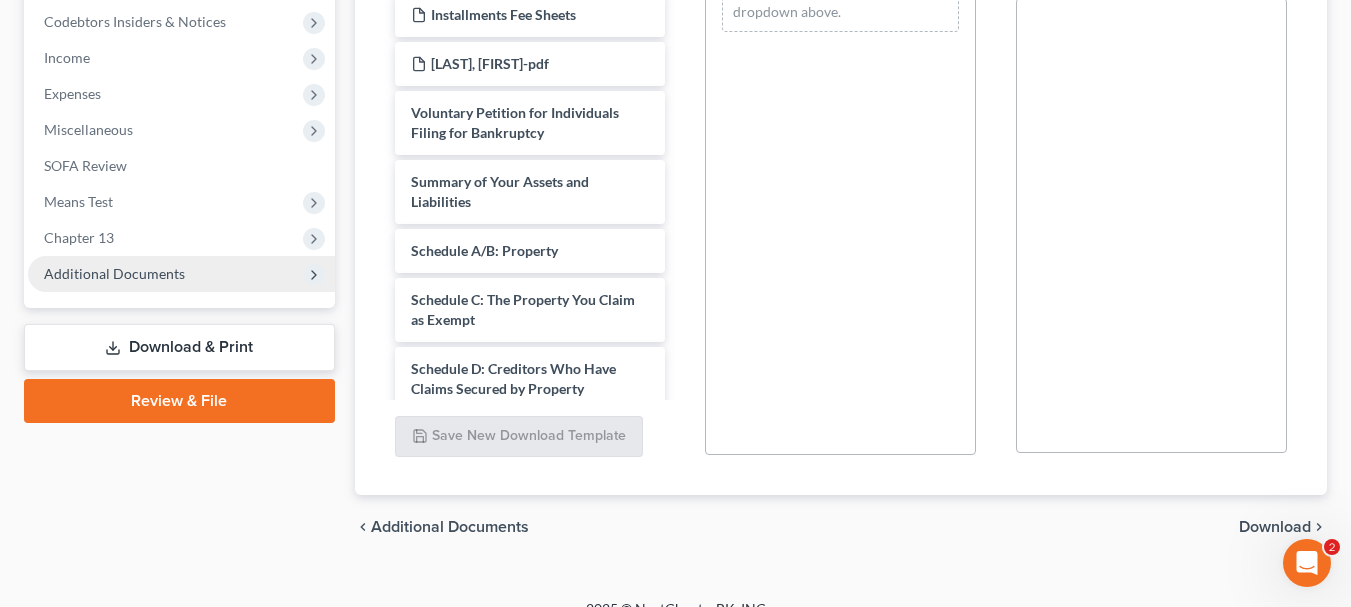 click on "Additional Documents" at bounding box center (181, 274) 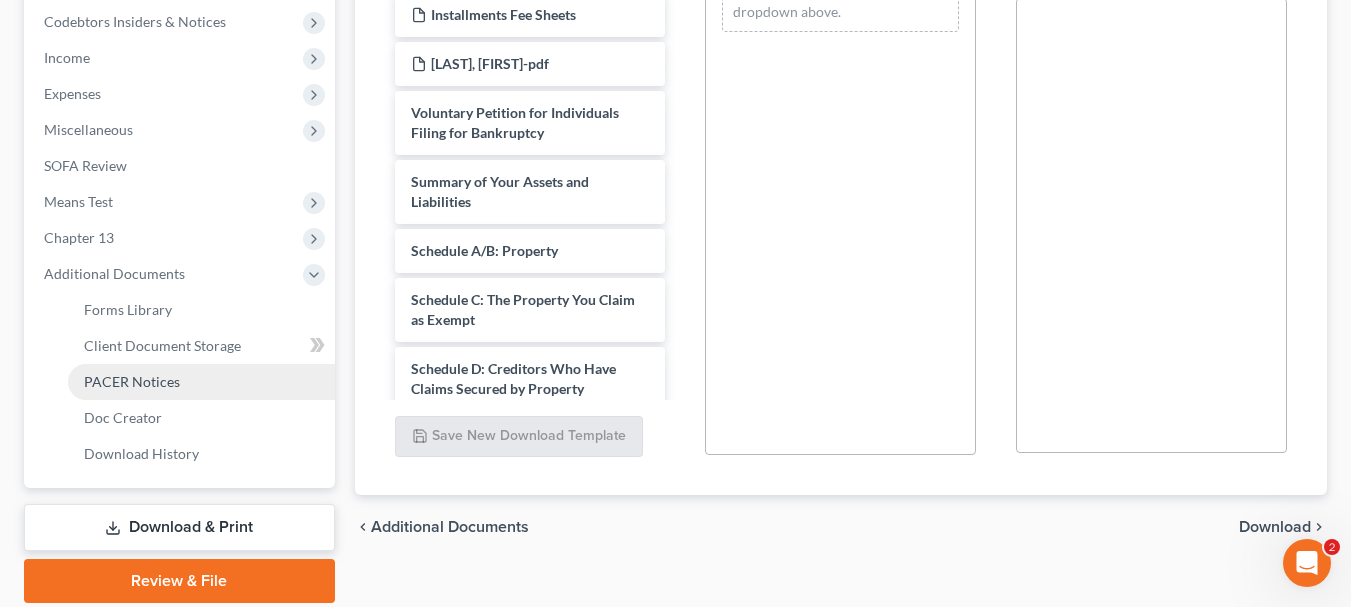 click on "PACER Notices" at bounding box center (132, 381) 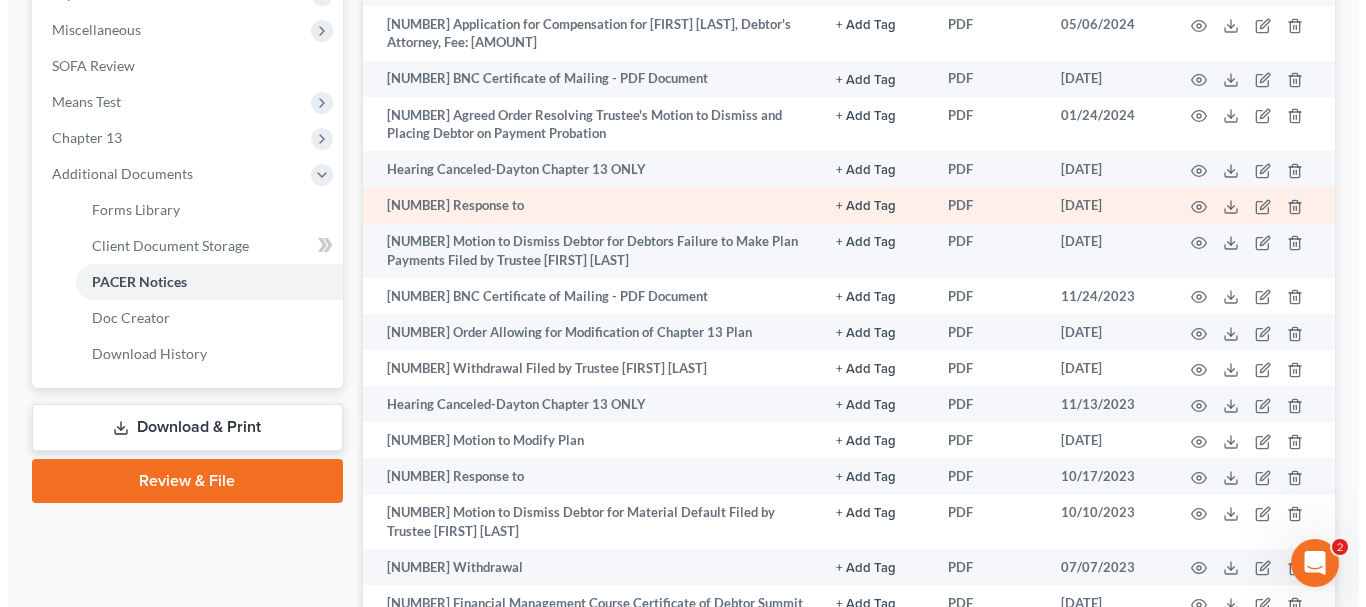 scroll, scrollTop: 800, scrollLeft: 0, axis: vertical 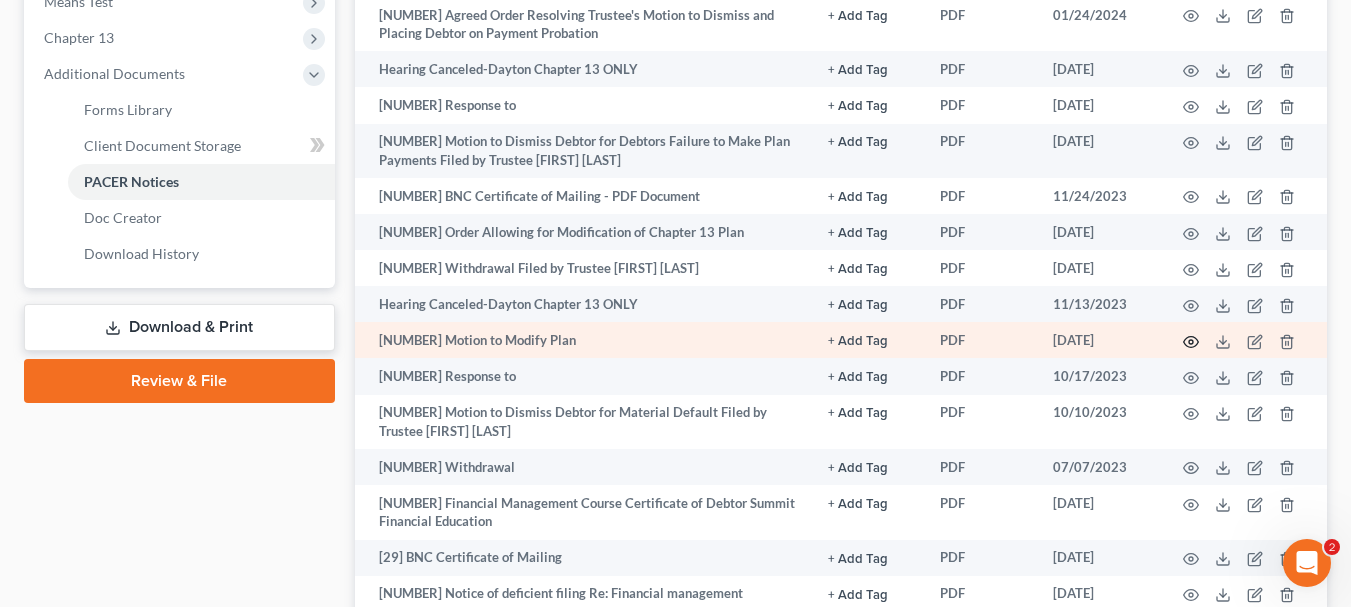 click 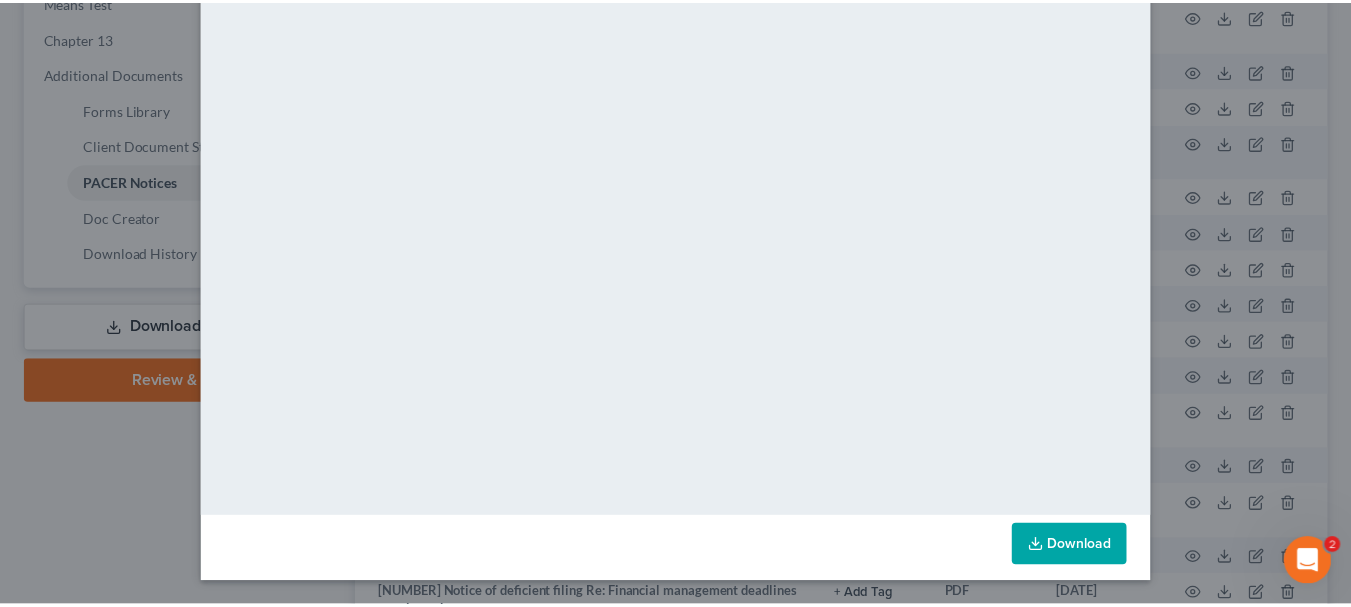 scroll, scrollTop: 0, scrollLeft: 0, axis: both 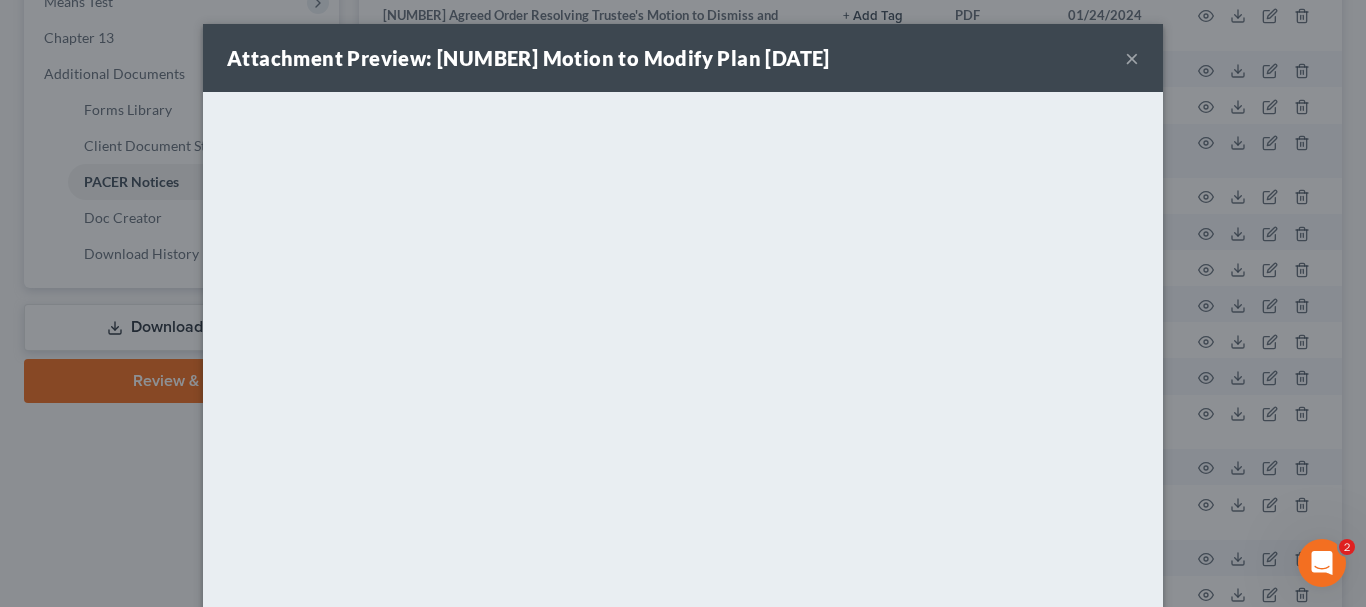 drag, startPoint x: 1124, startPoint y: 58, endPoint x: 1037, endPoint y: 93, distance: 93.77633 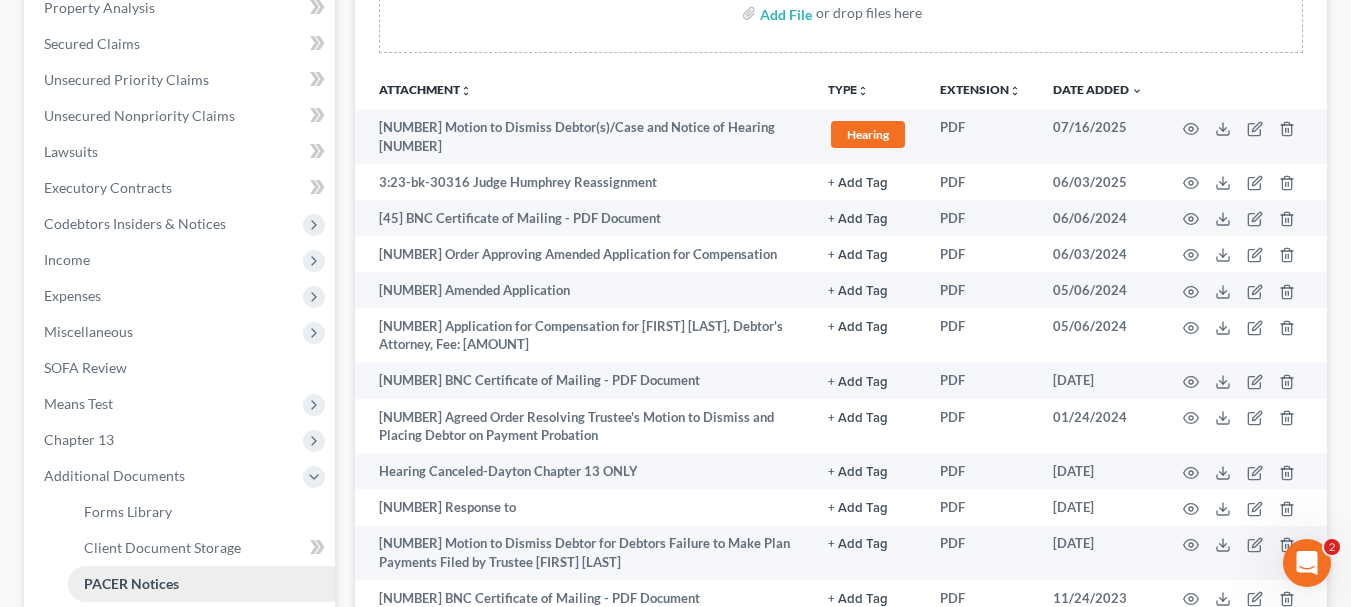 scroll, scrollTop: 300, scrollLeft: 0, axis: vertical 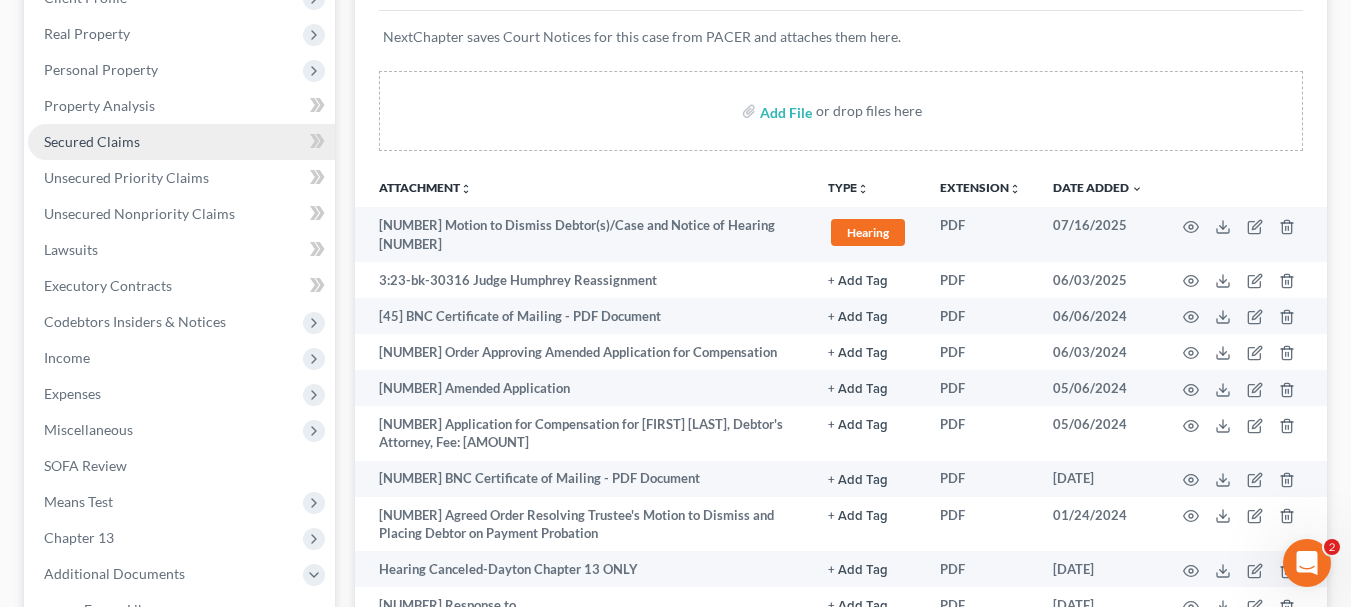 click on "Secured Claims" at bounding box center (92, 141) 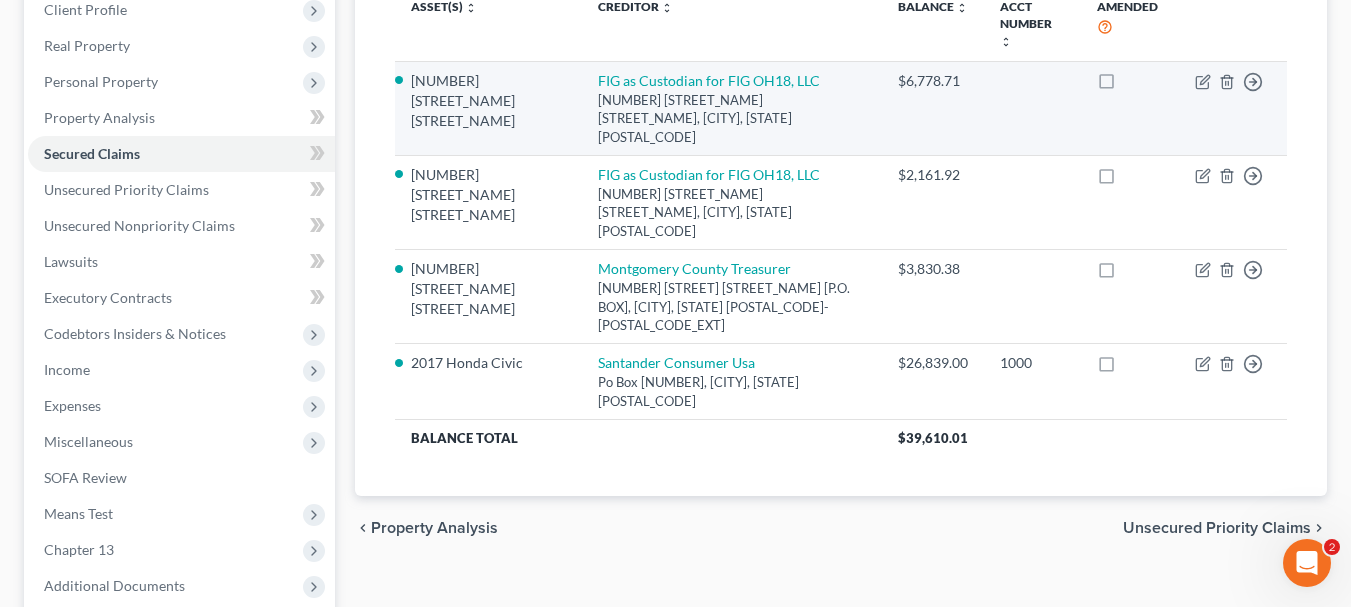 scroll, scrollTop: 300, scrollLeft: 0, axis: vertical 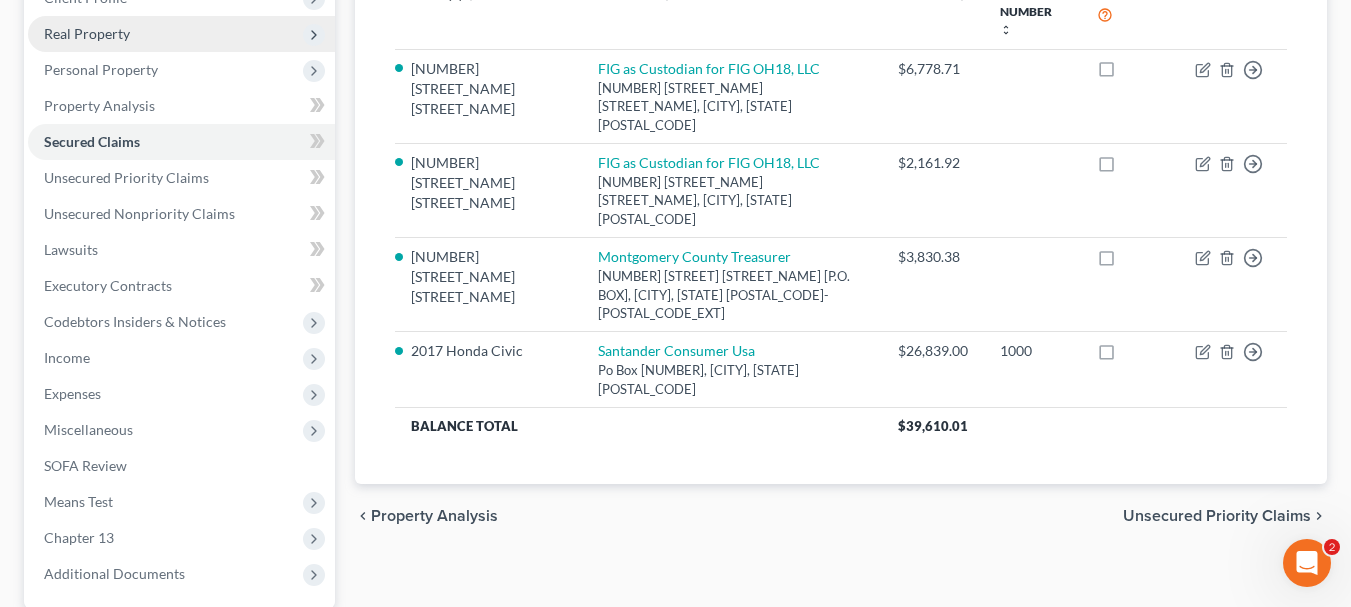 click on "Real Property" at bounding box center (181, 34) 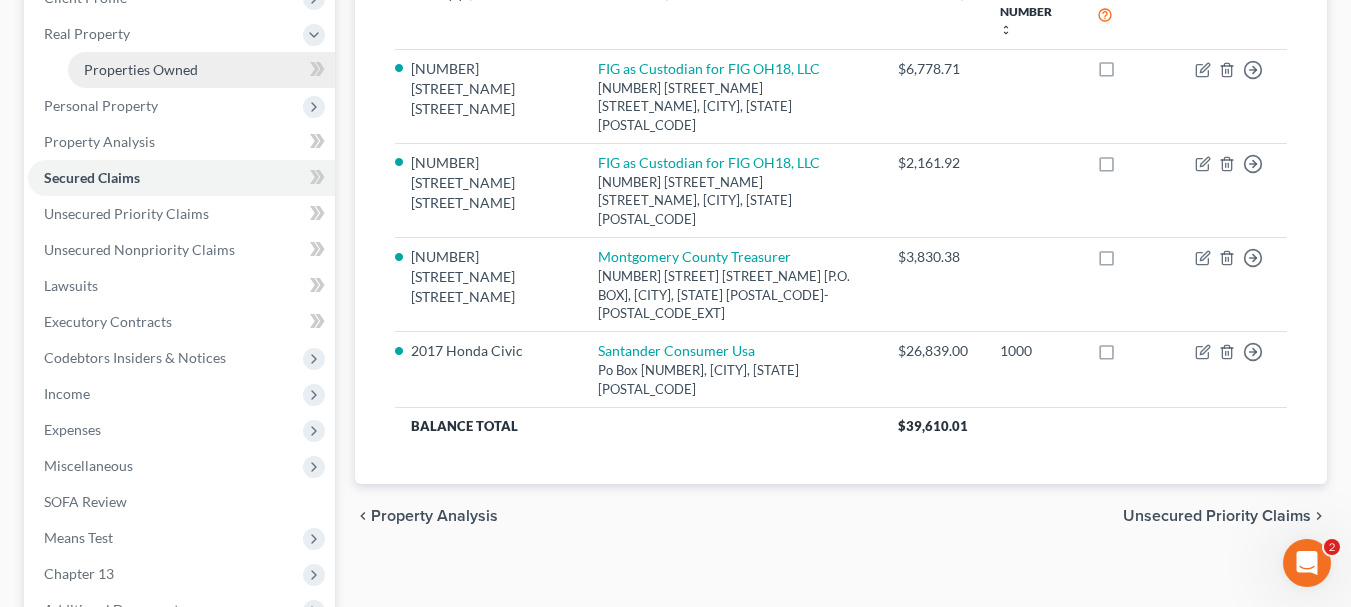 click on "Properties Owned" at bounding box center [141, 69] 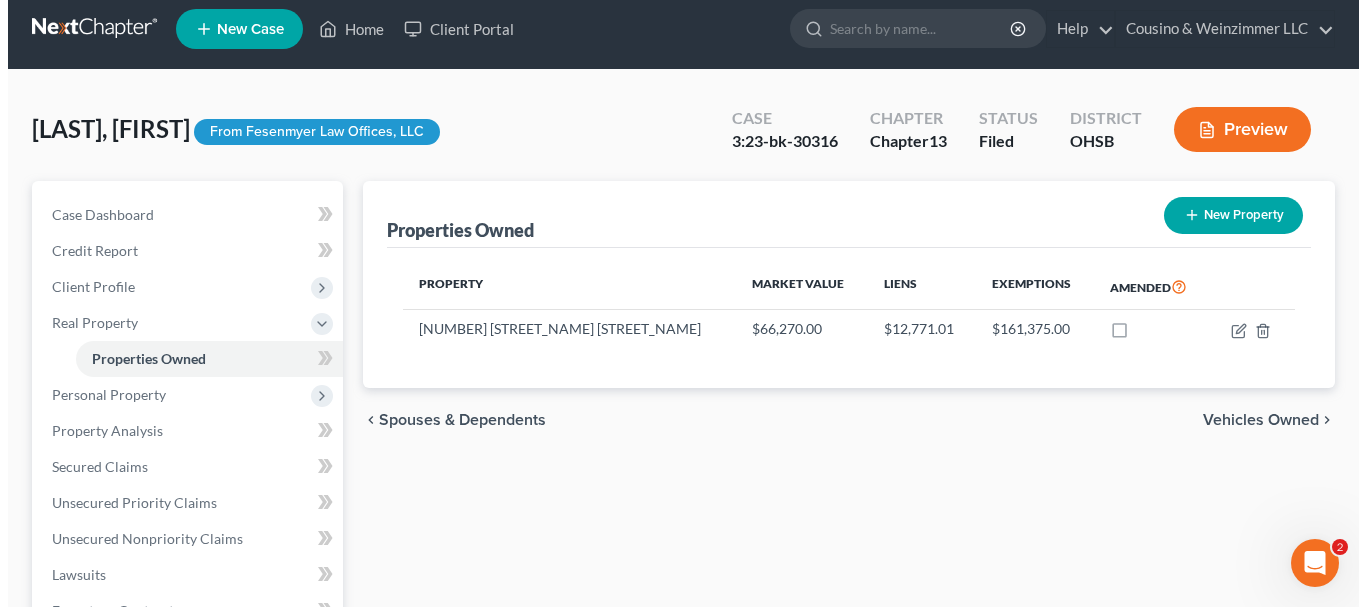 scroll, scrollTop: 0, scrollLeft: 0, axis: both 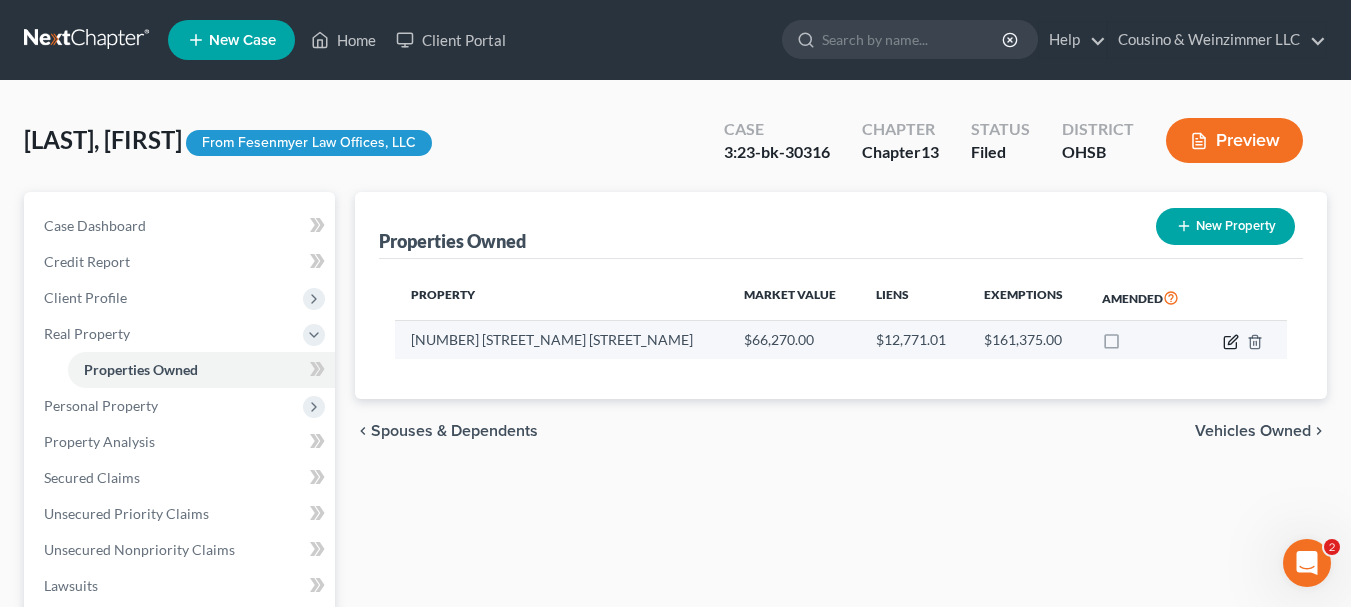 click 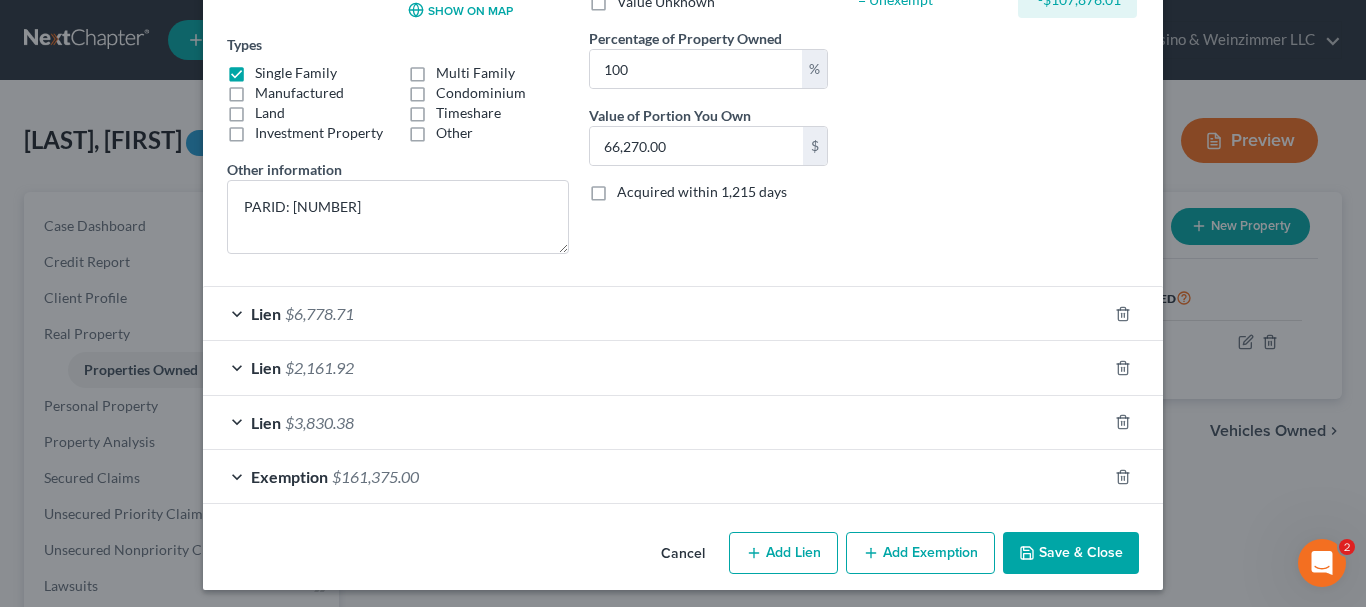 scroll, scrollTop: 329, scrollLeft: 0, axis: vertical 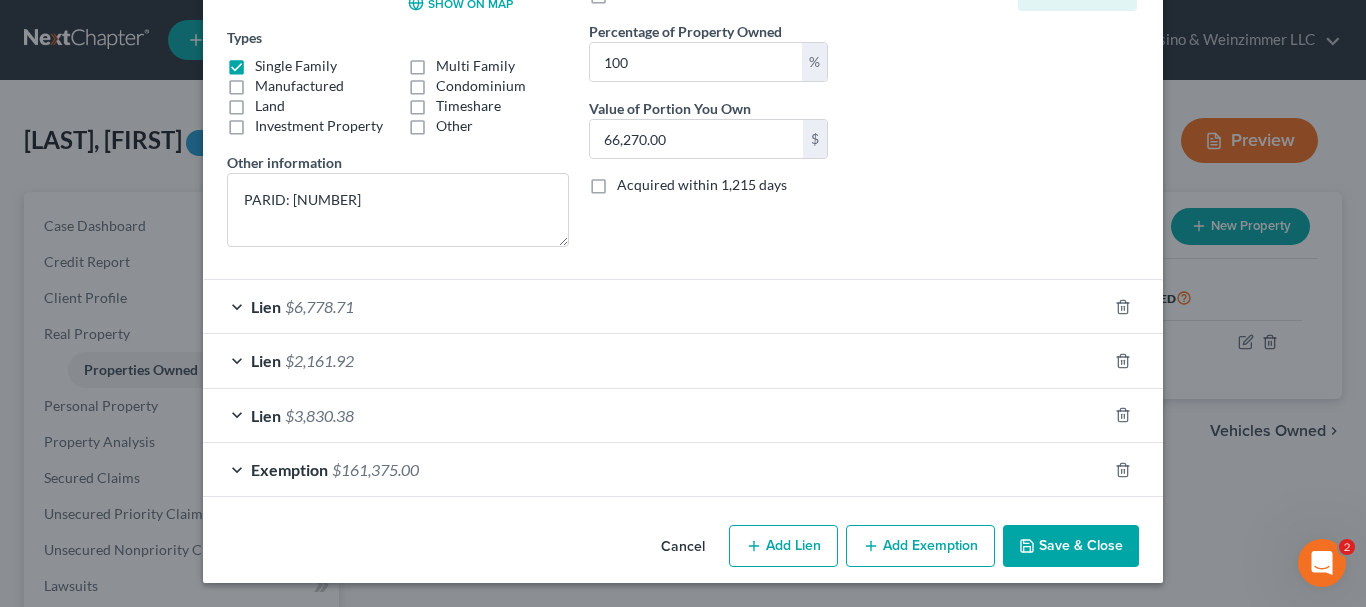 click on "Lien $6,778.71" at bounding box center (655, 306) 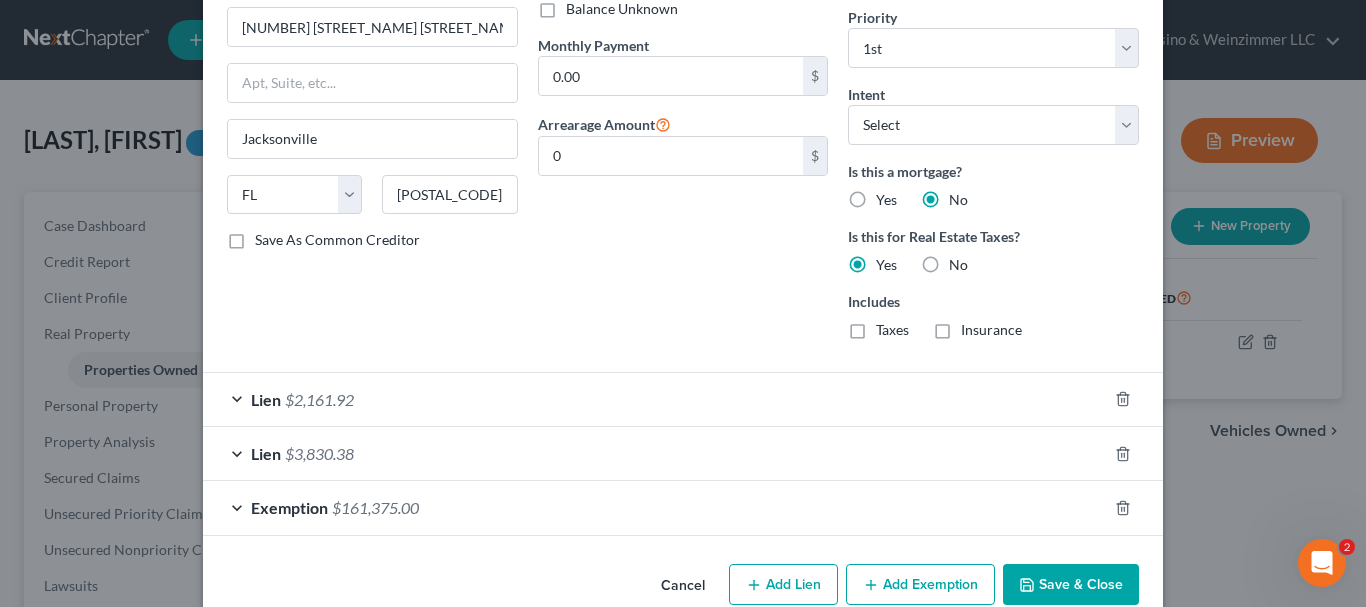 scroll, scrollTop: 836, scrollLeft: 0, axis: vertical 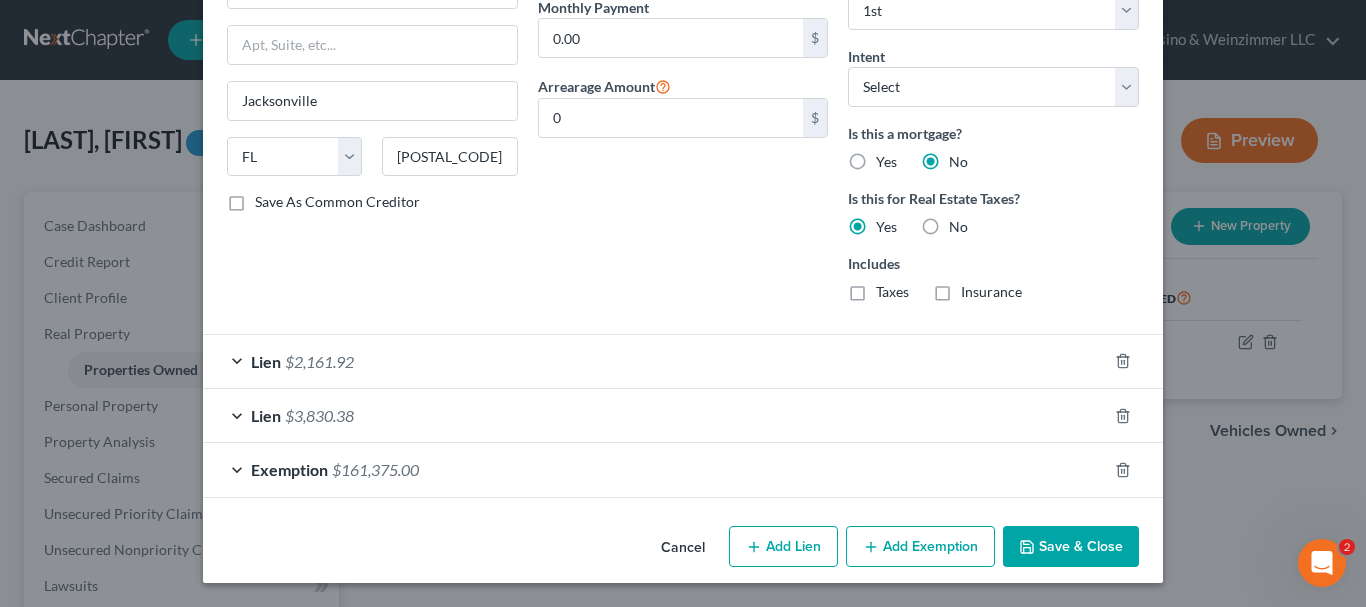 click on "Lien $2,161.92" at bounding box center [655, 361] 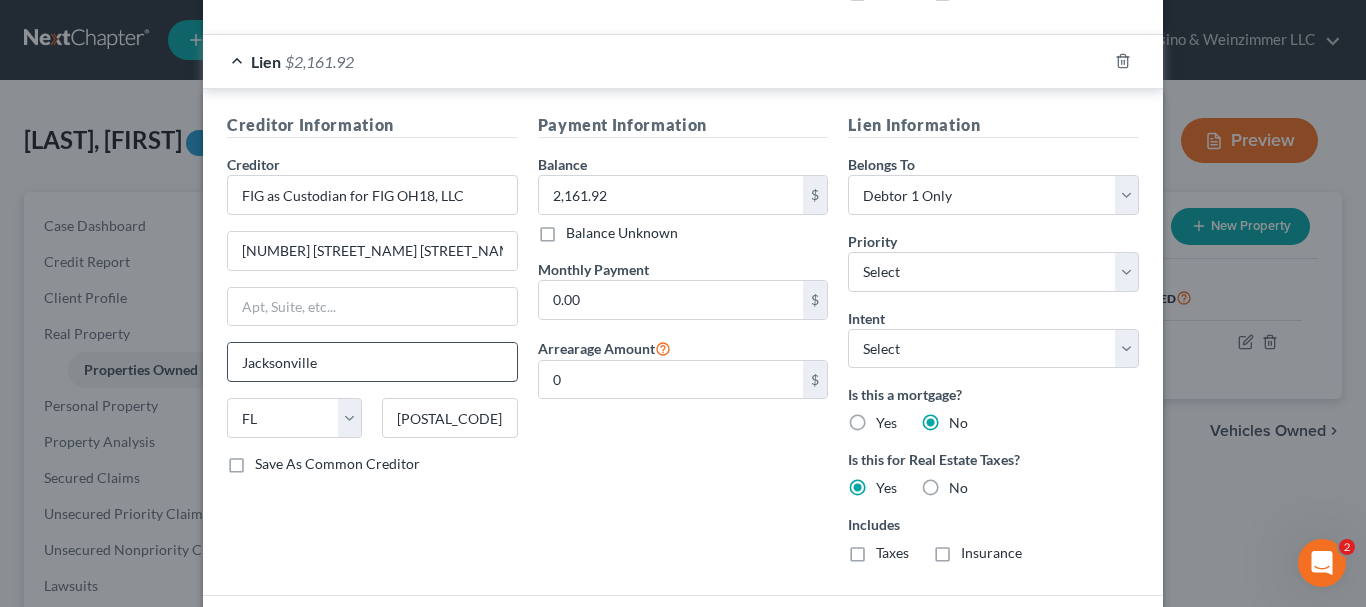 scroll, scrollTop: 1336, scrollLeft: 0, axis: vertical 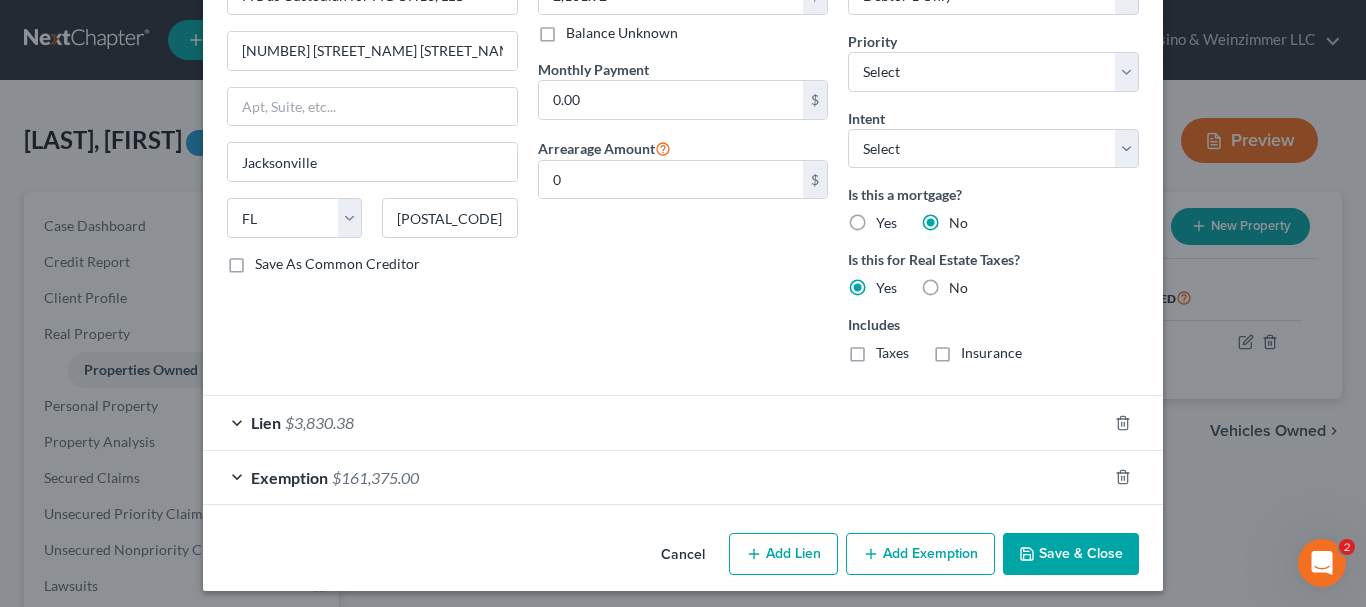 click on "Lien $3,830.38" at bounding box center (655, 422) 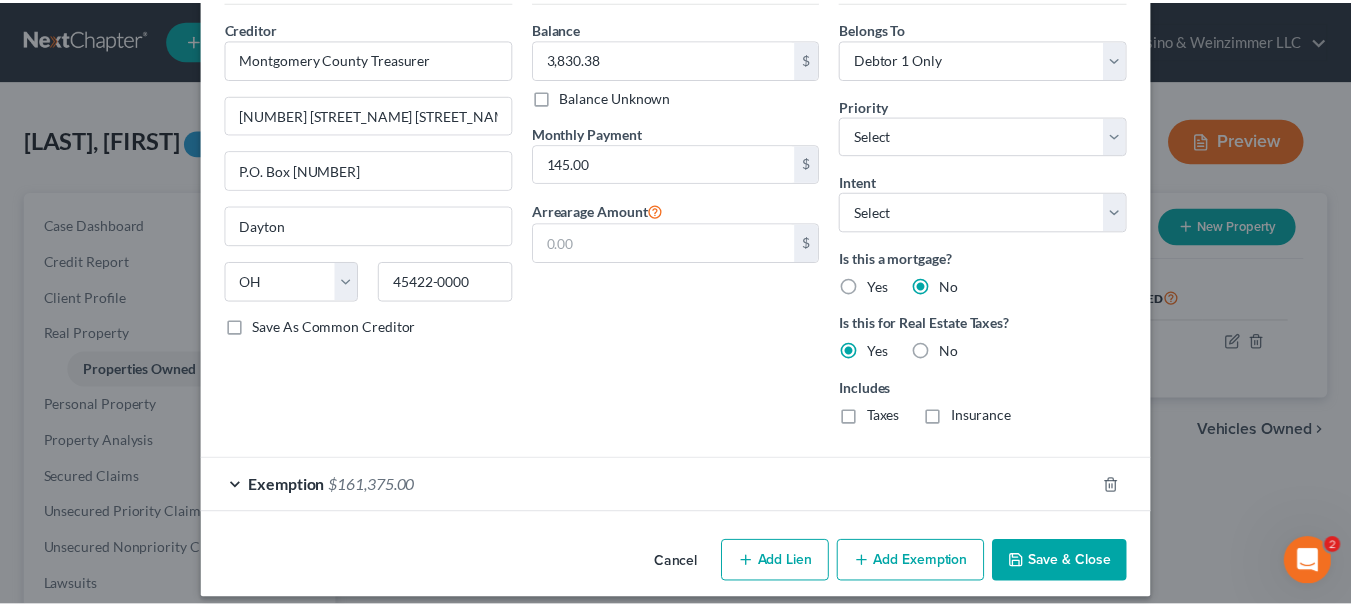 scroll, scrollTop: 1851, scrollLeft: 0, axis: vertical 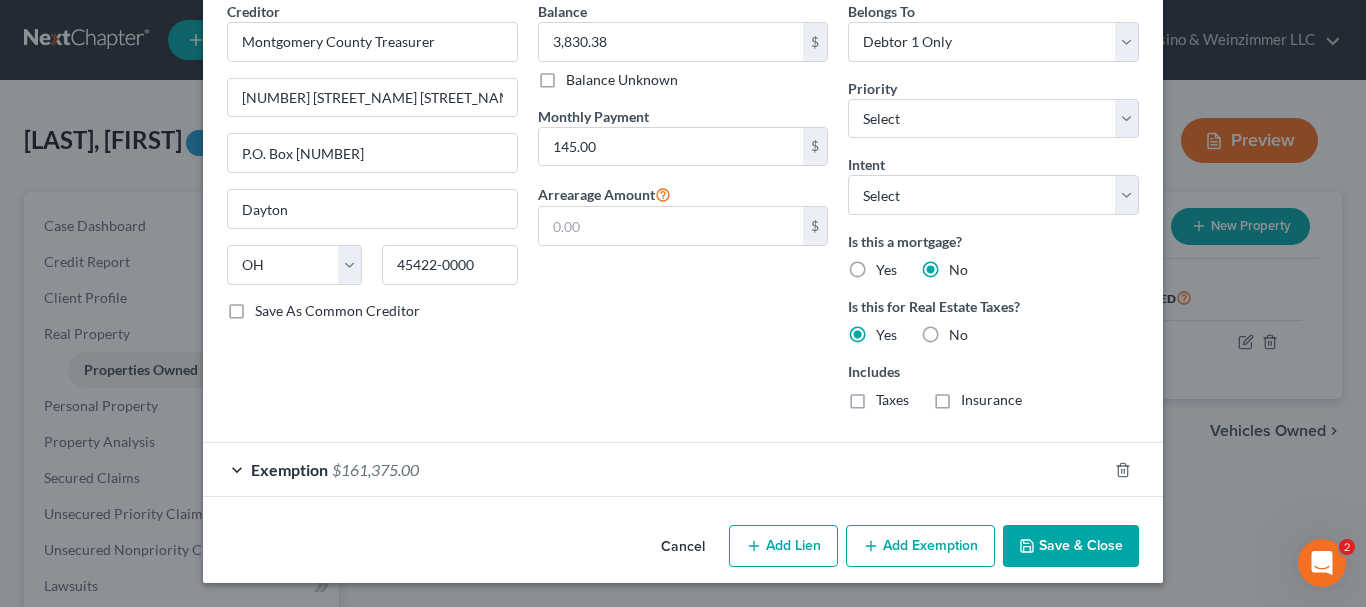 click on "Save & Close" at bounding box center (1071, 546) 